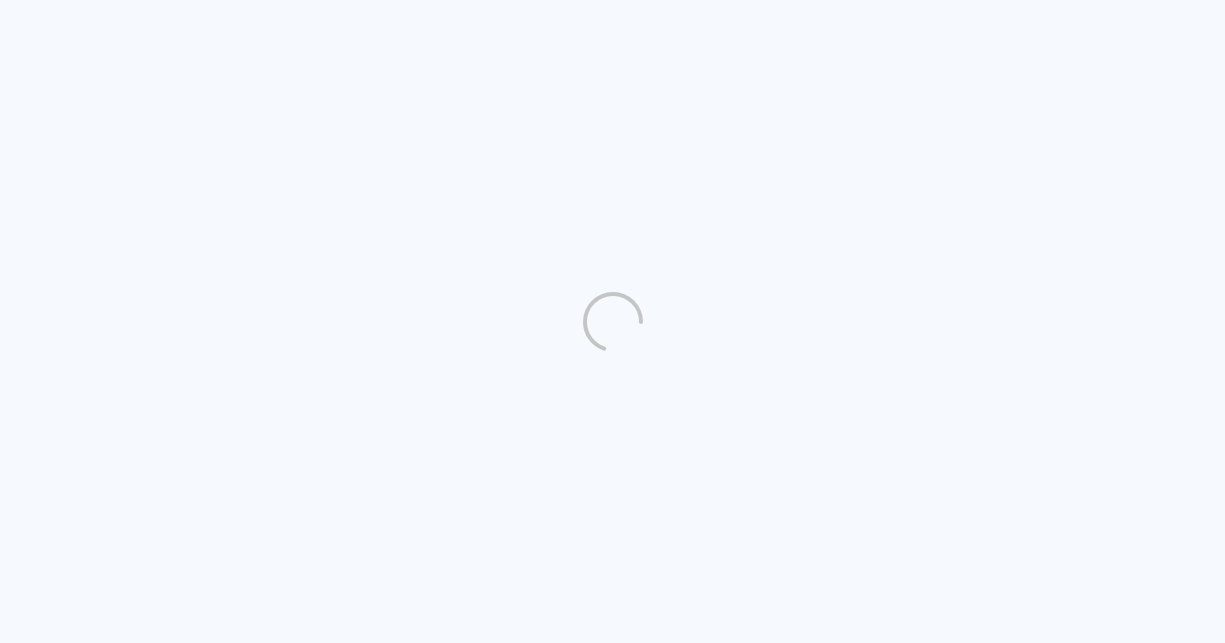 scroll, scrollTop: 0, scrollLeft: 0, axis: both 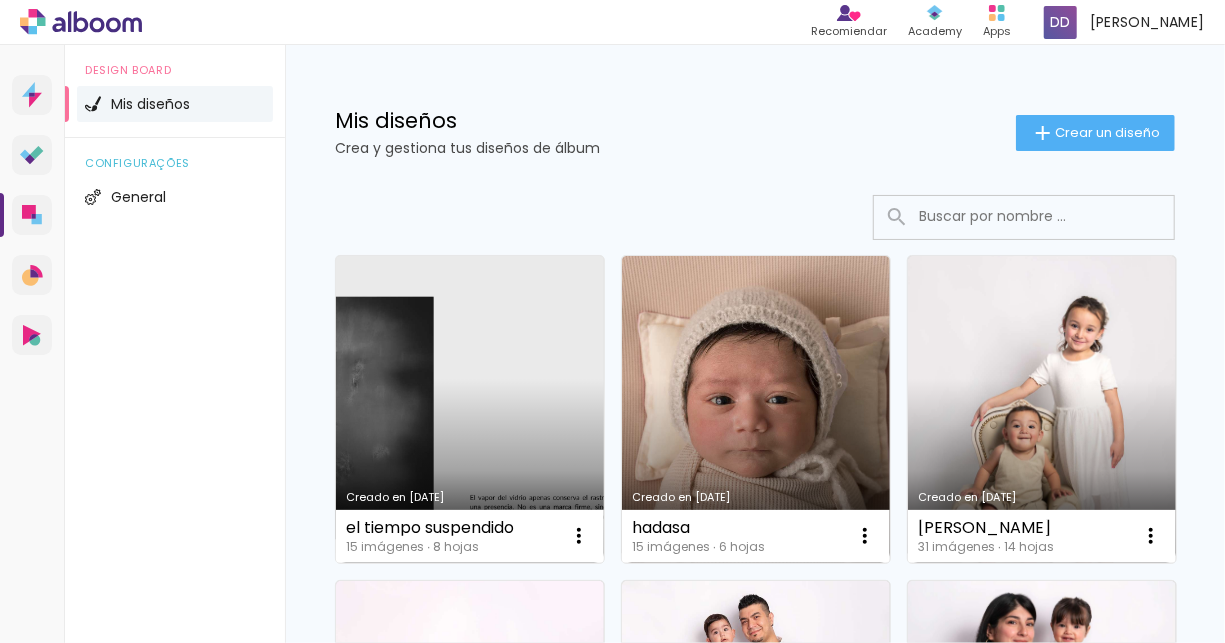 click on "Creado en [DATE]" at bounding box center [470, 409] 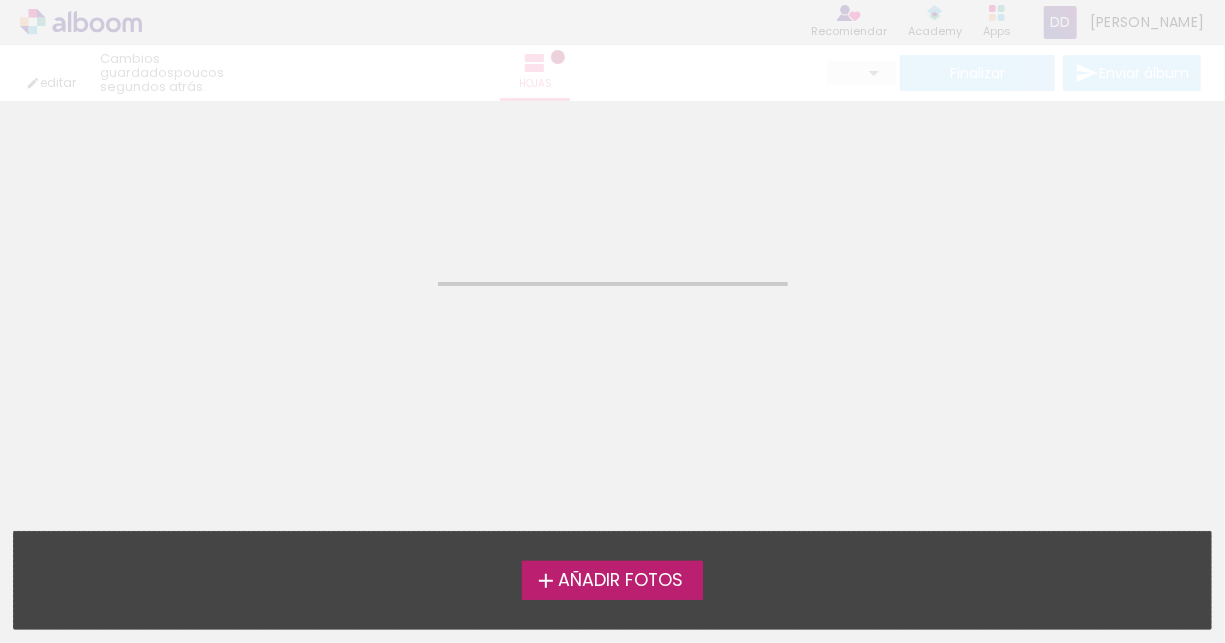 click on "Confirmar Cancelar" 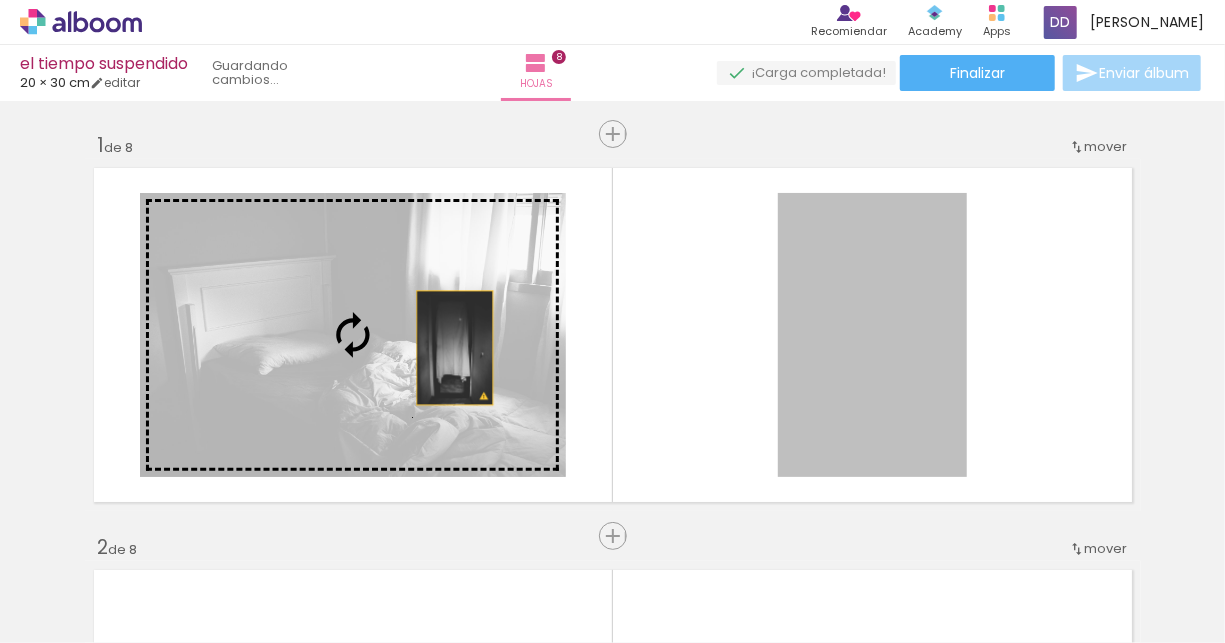 drag, startPoint x: 889, startPoint y: 368, endPoint x: 445, endPoint y: 348, distance: 444.45023 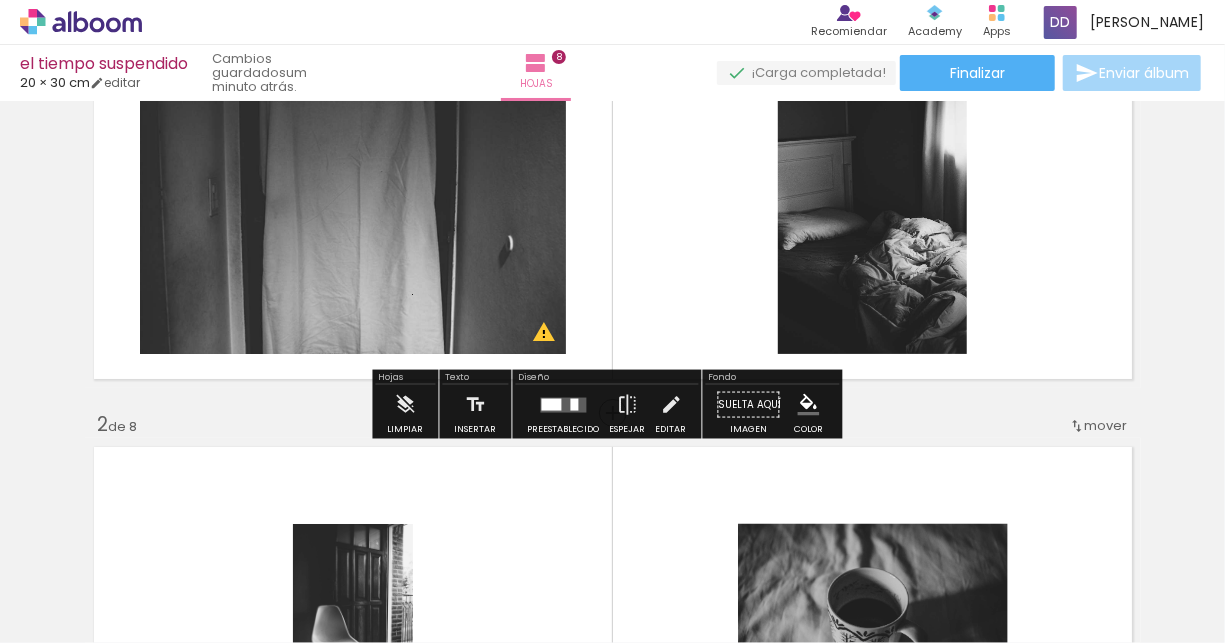 scroll, scrollTop: 154, scrollLeft: 0, axis: vertical 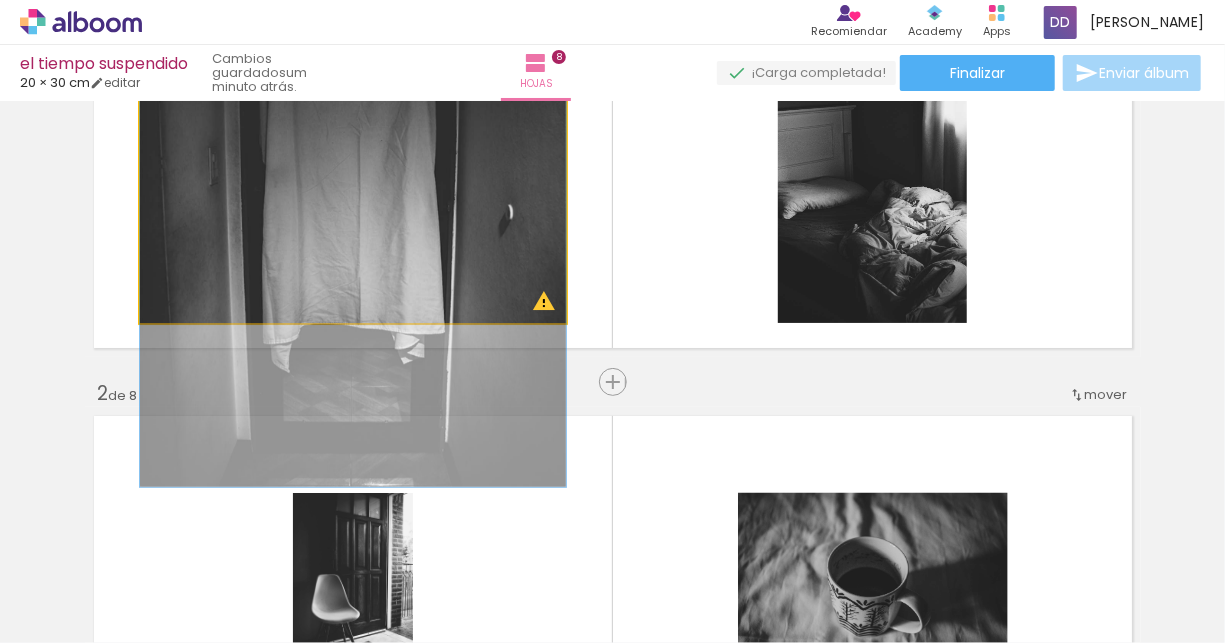 click 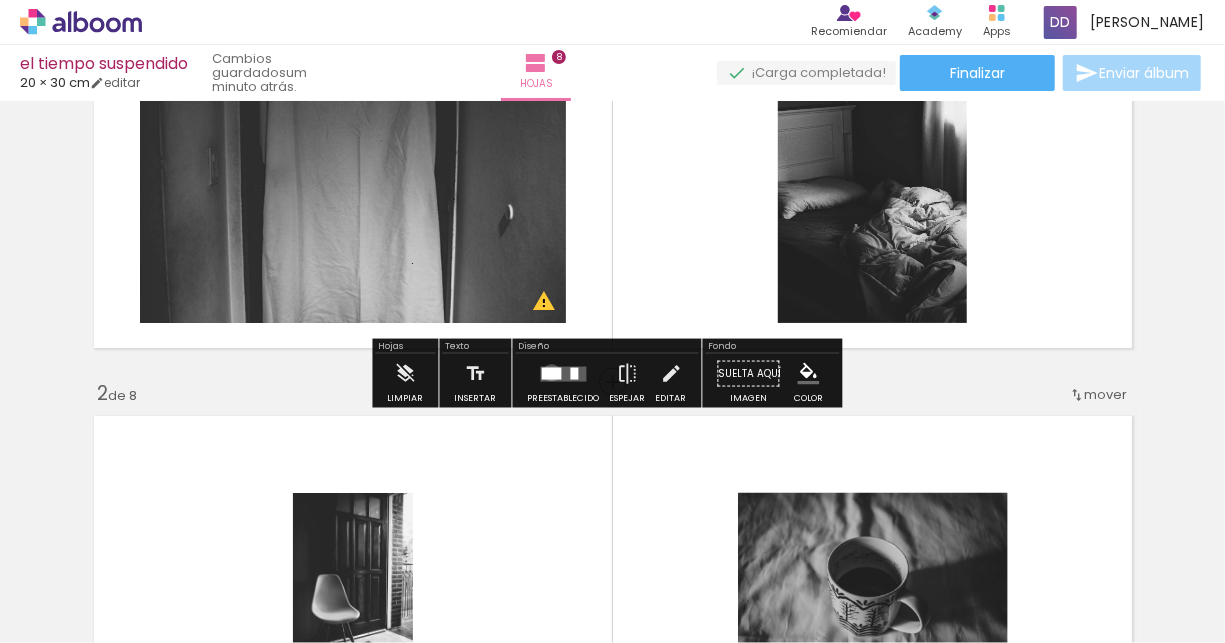 click at bounding box center (552, 373) 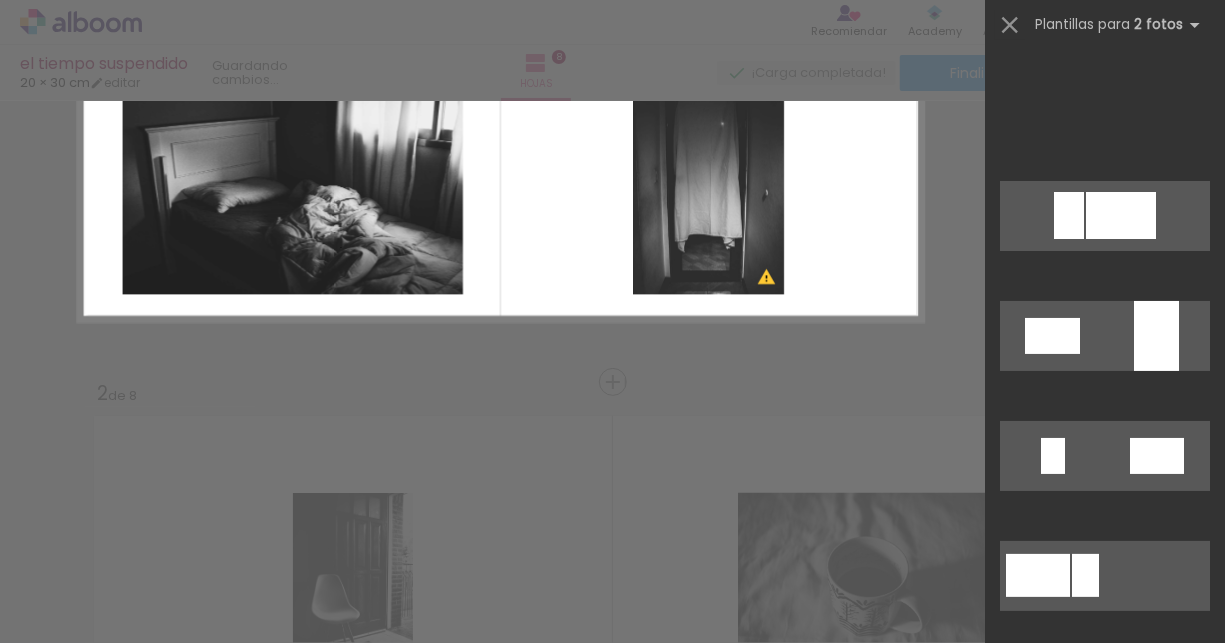 scroll, scrollTop: 600, scrollLeft: 0, axis: vertical 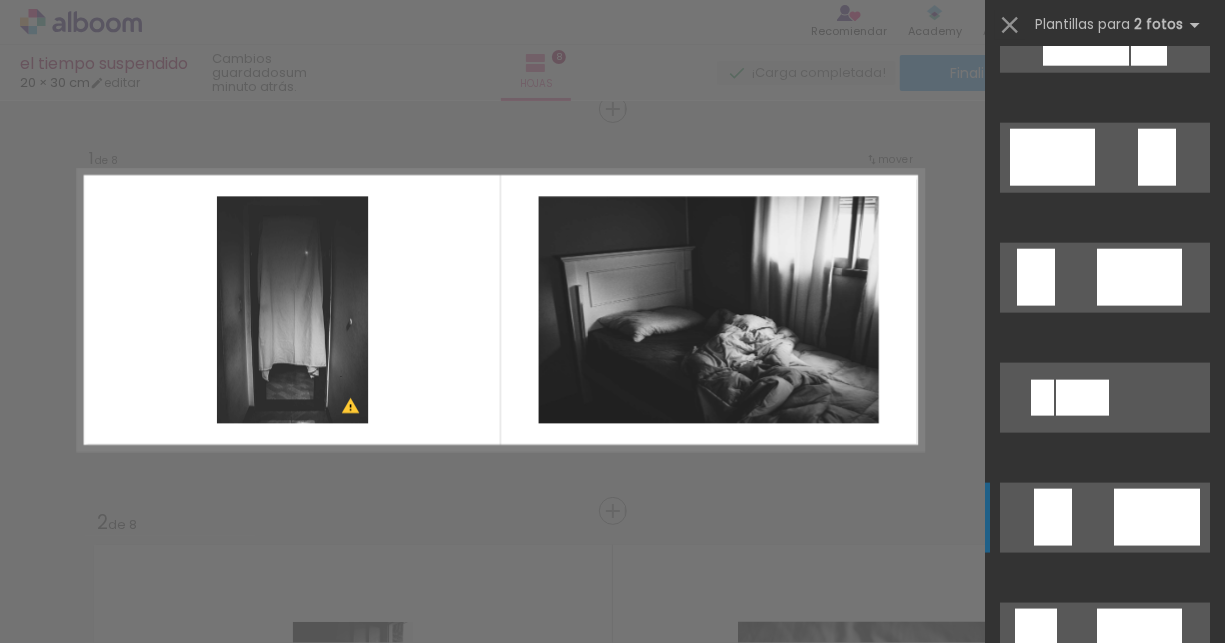 click at bounding box center [1082, 398] 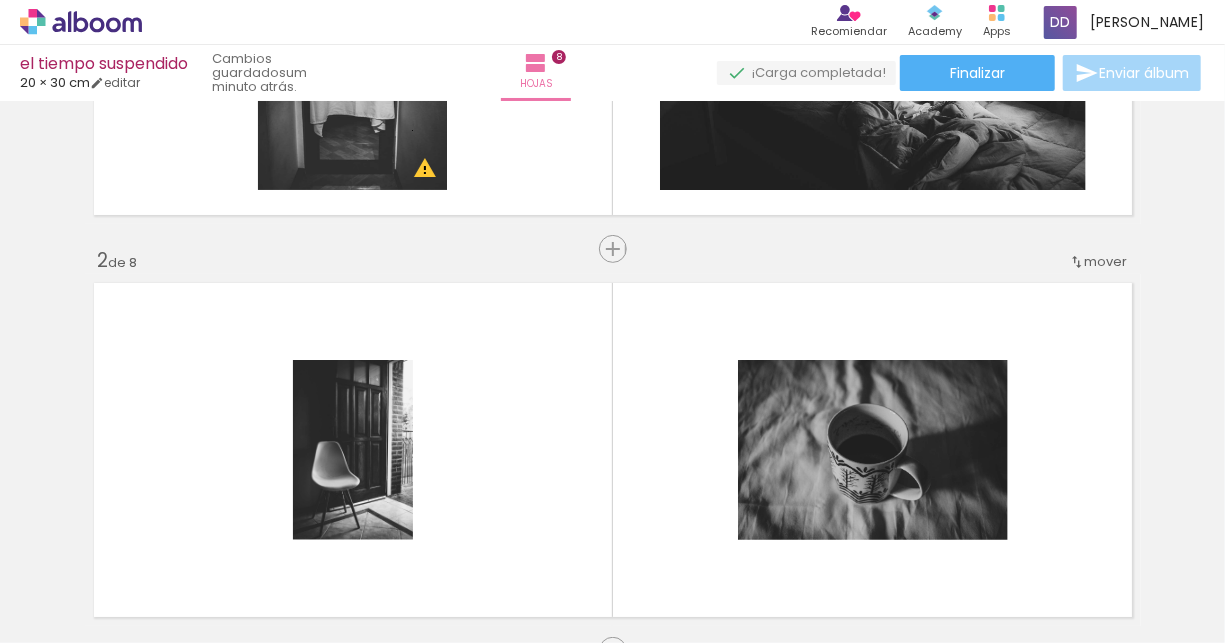scroll, scrollTop: 30, scrollLeft: 0, axis: vertical 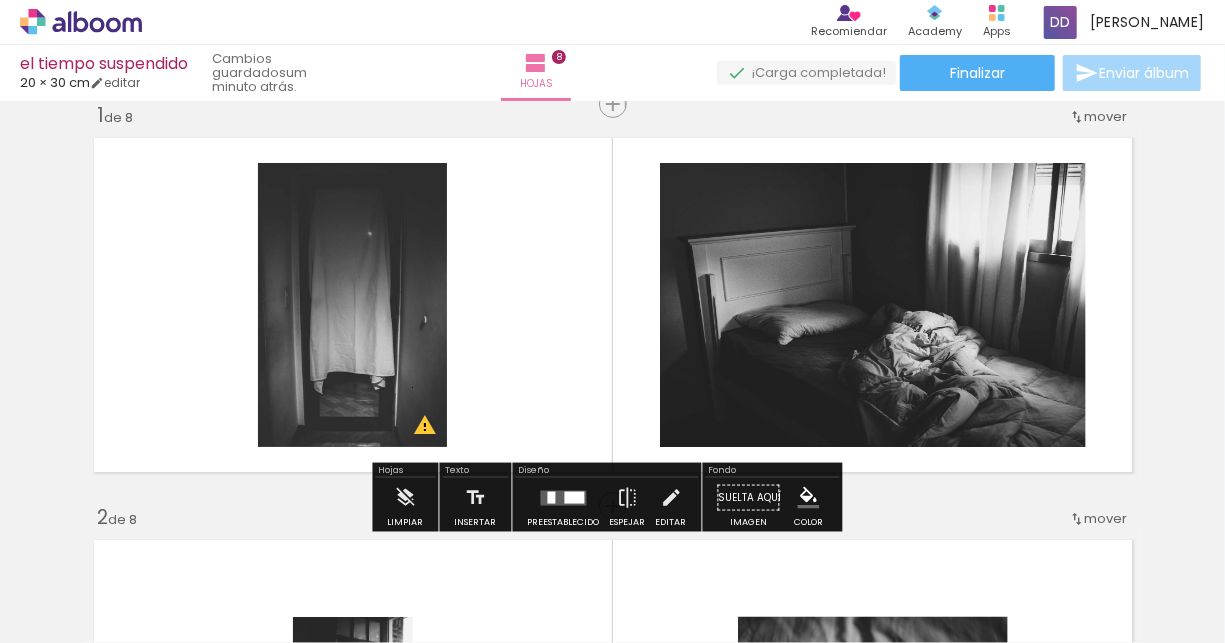click at bounding box center [564, 497] 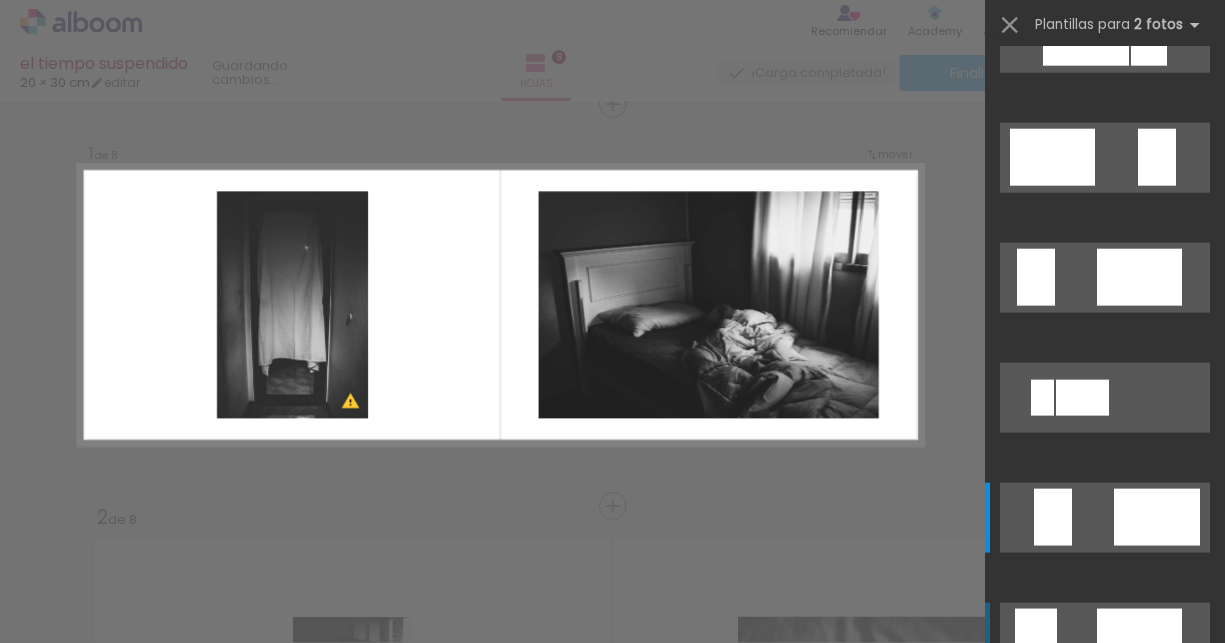 scroll, scrollTop: 1560, scrollLeft: 0, axis: vertical 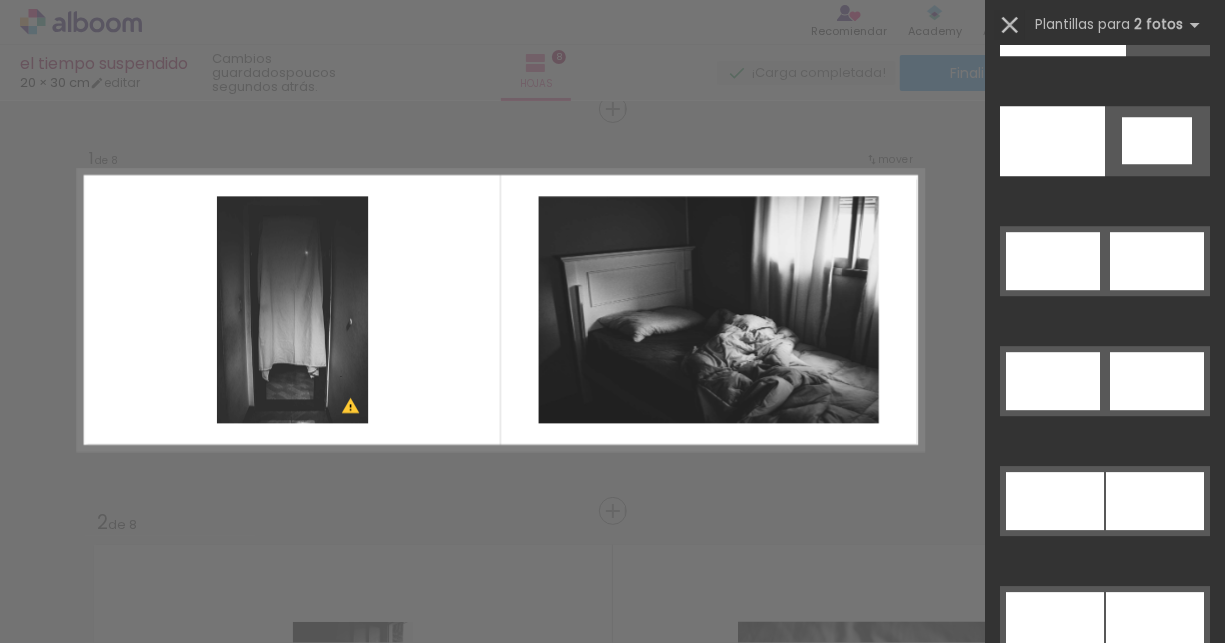 click at bounding box center [1010, 25] 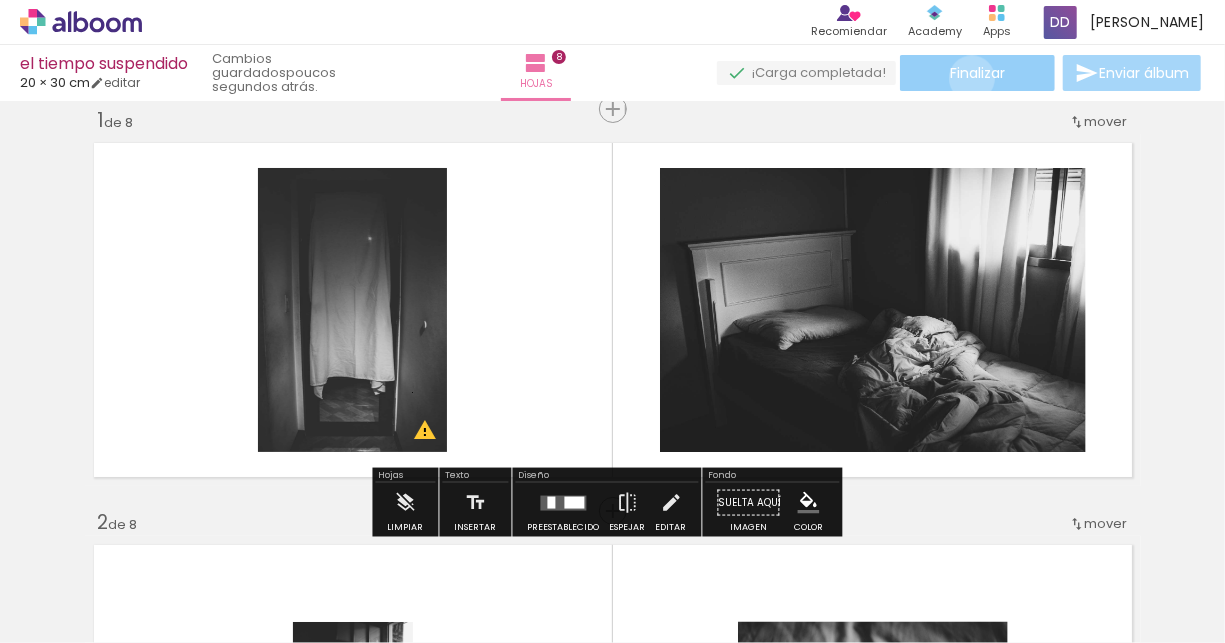 click on "Finalizar" 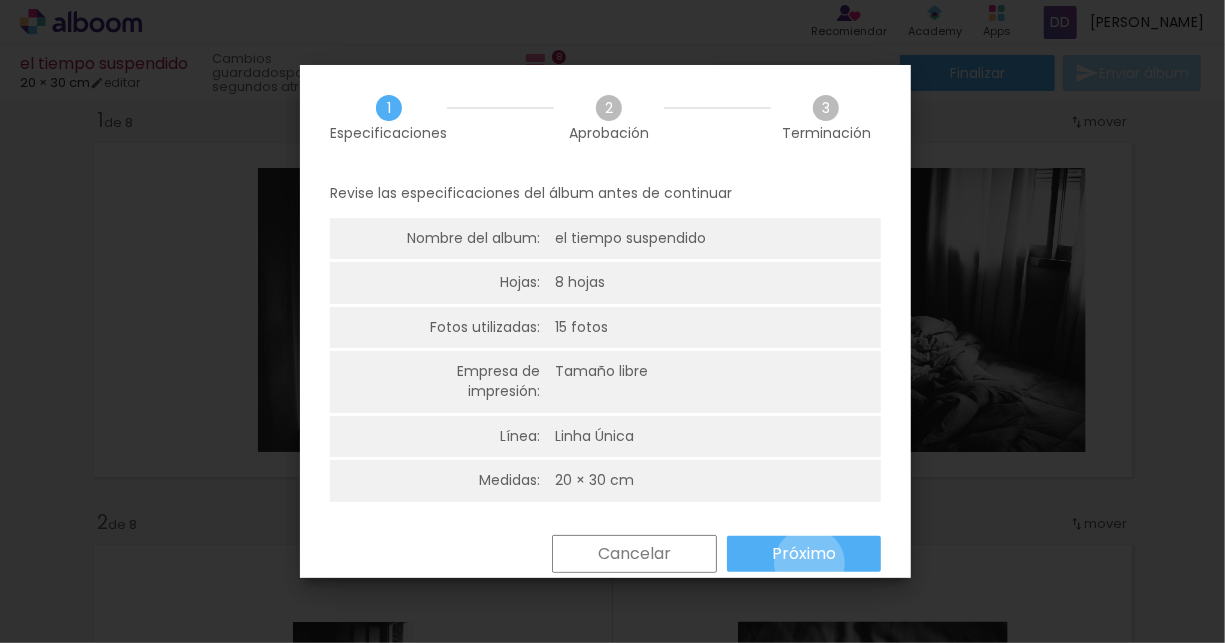 click on "Próximo" at bounding box center (0, 0) 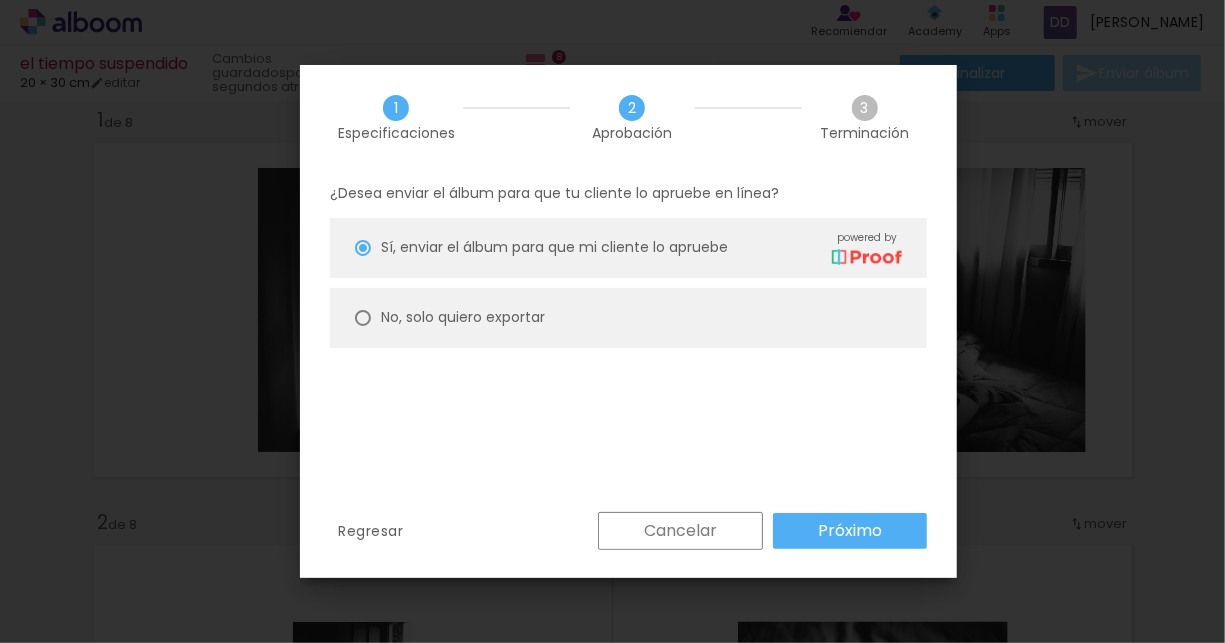 click at bounding box center (363, 248) 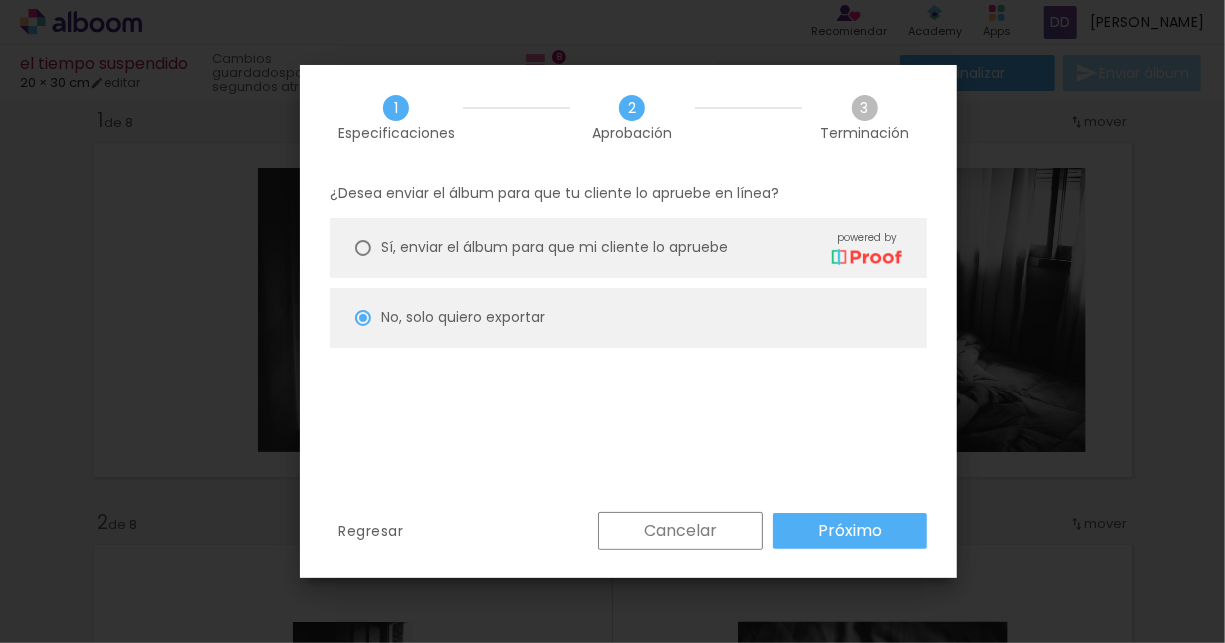click on "Próximo" at bounding box center (0, 0) 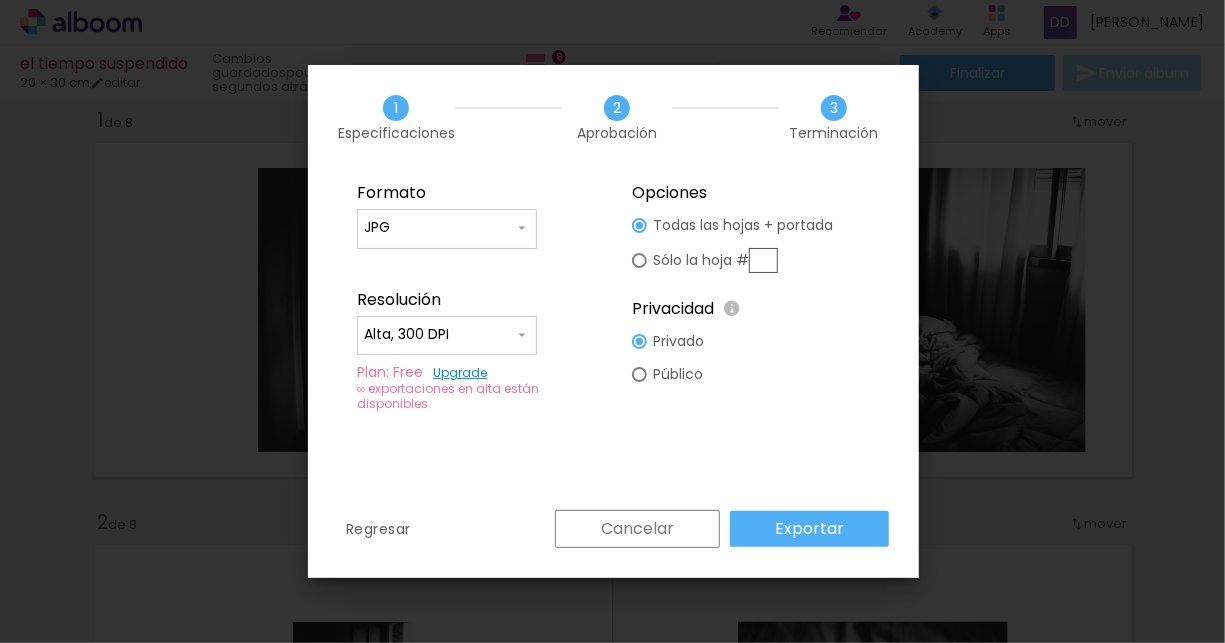 click on "Exportar" at bounding box center (0, 0) 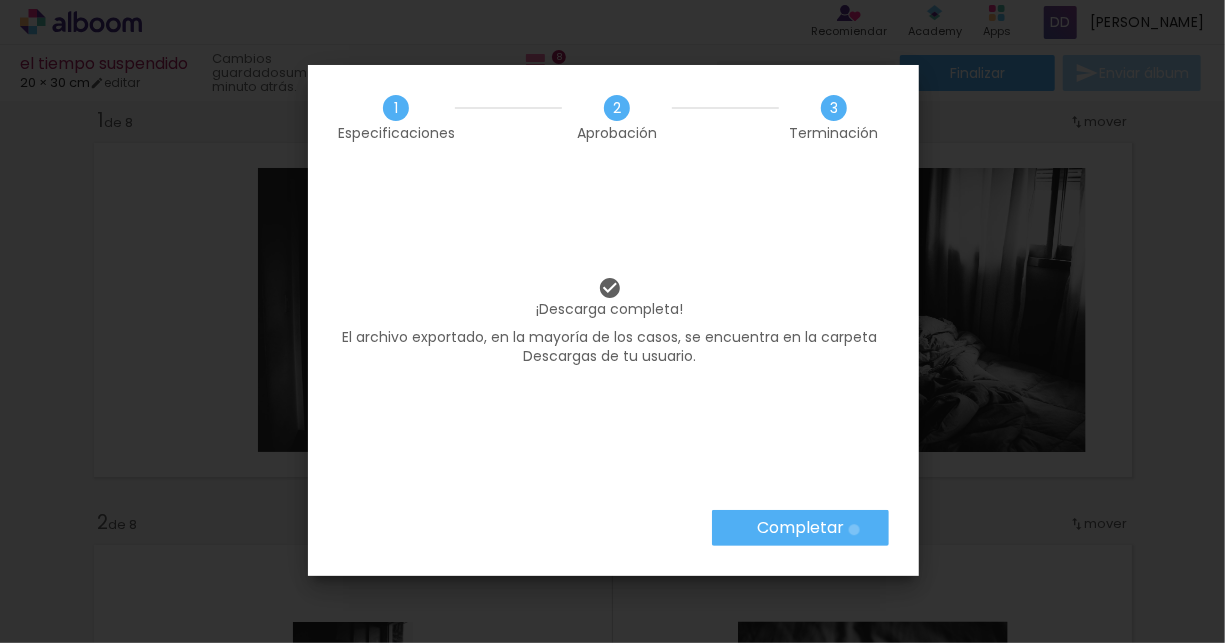 click on "Completar" at bounding box center [800, 528] 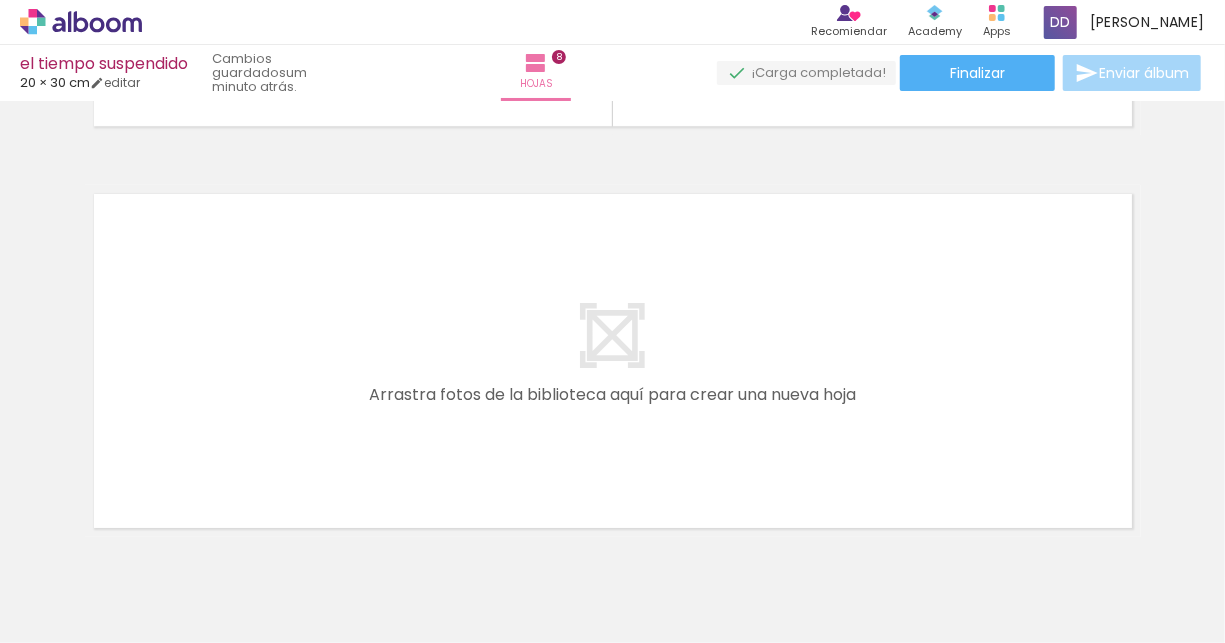 scroll, scrollTop: 3278, scrollLeft: 0, axis: vertical 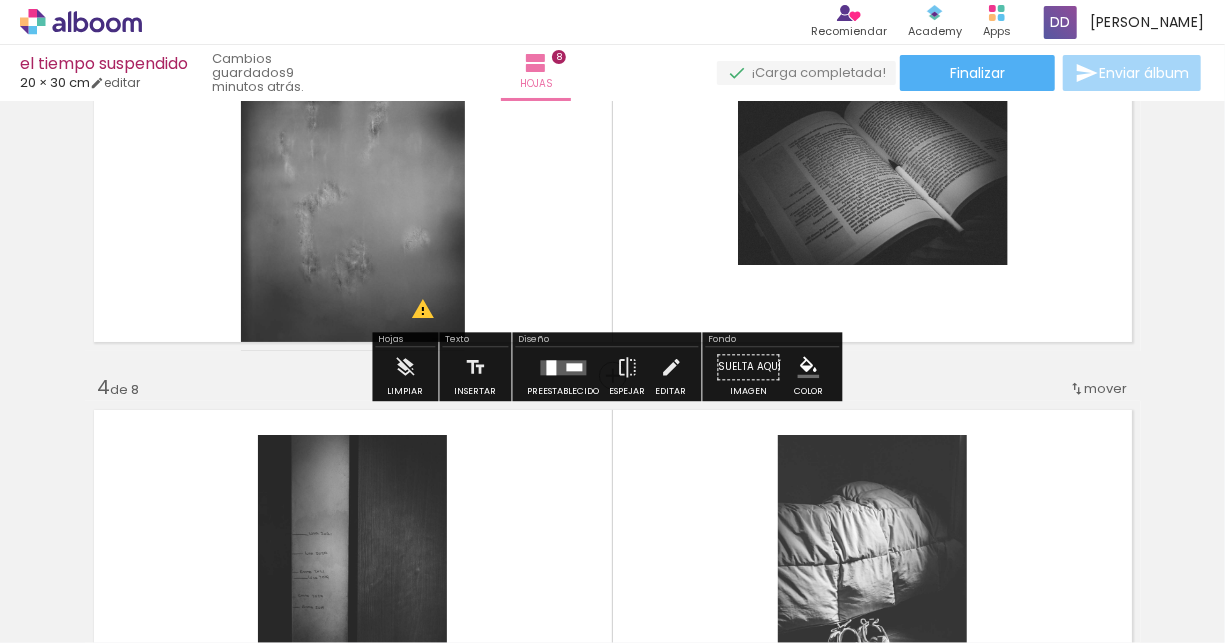 click at bounding box center [575, 367] 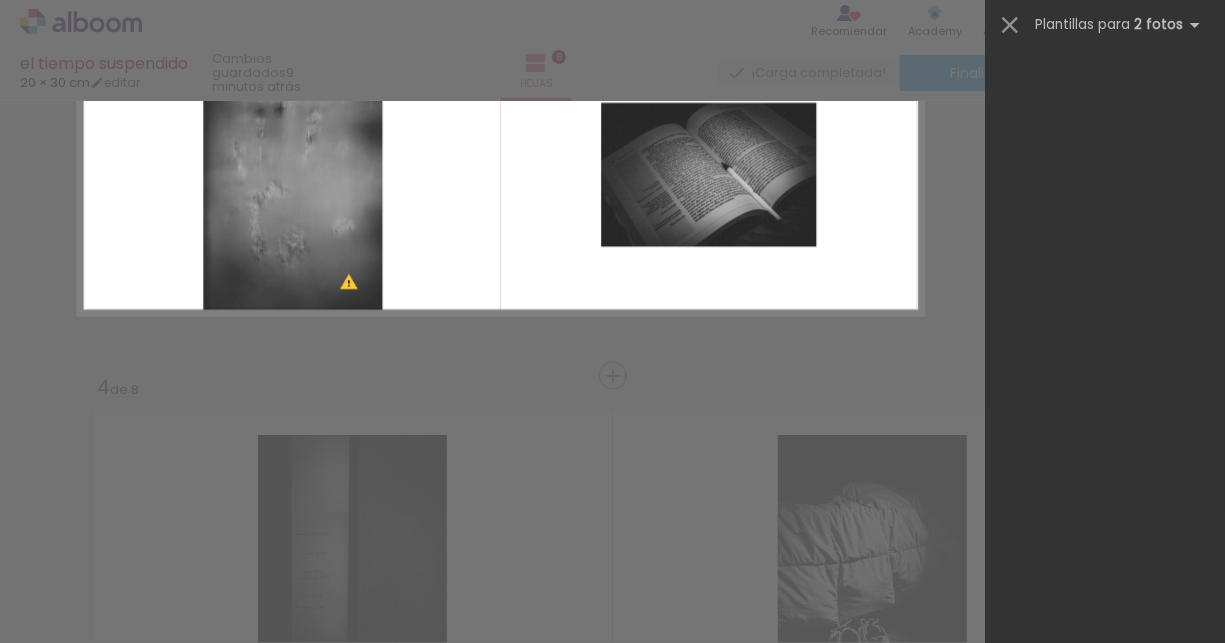 scroll, scrollTop: 960, scrollLeft: 0, axis: vertical 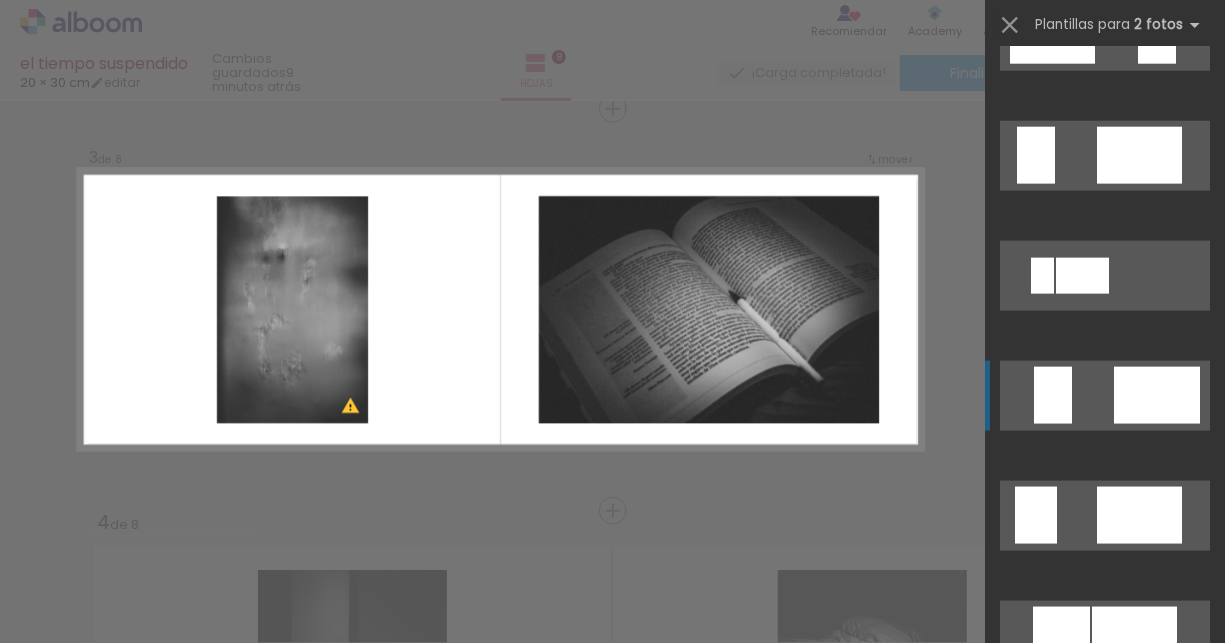 click at bounding box center [1139, 1236] 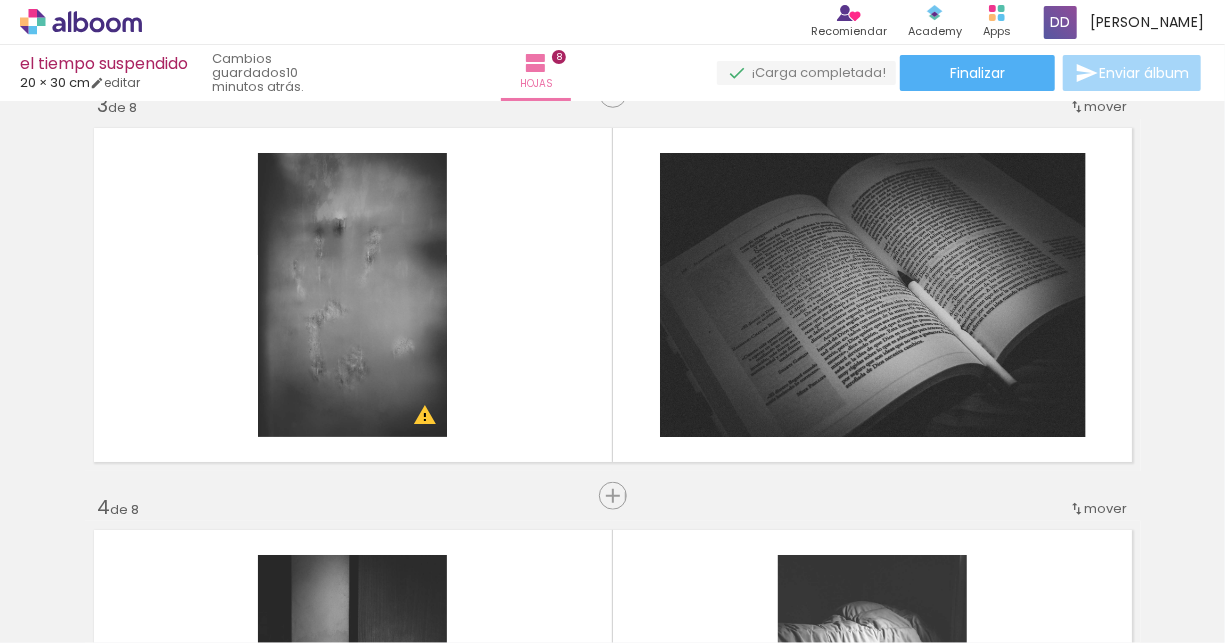 scroll, scrollTop: 886, scrollLeft: 0, axis: vertical 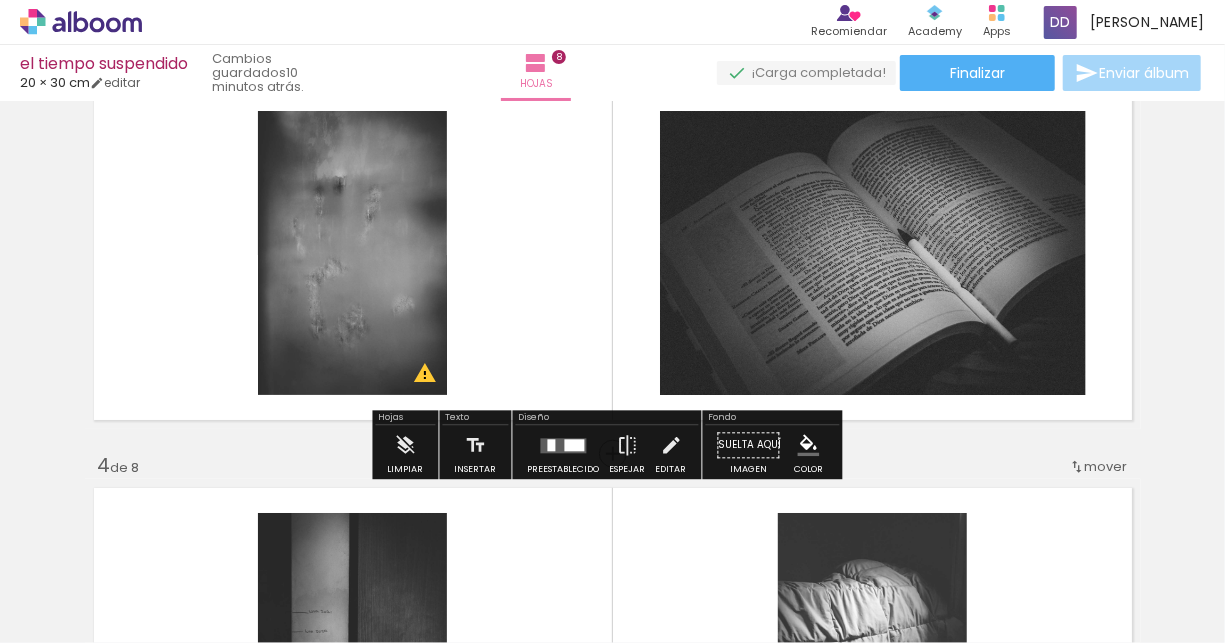 drag, startPoint x: 565, startPoint y: 442, endPoint x: 631, endPoint y: 427, distance: 67.68308 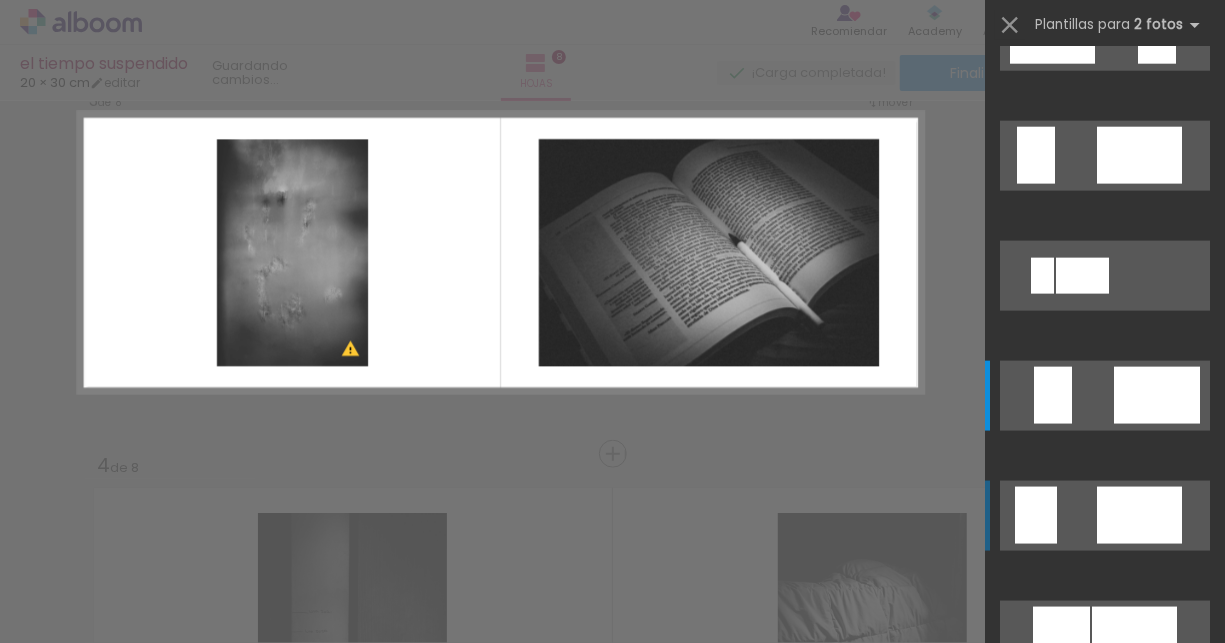 scroll, scrollTop: 1560, scrollLeft: 0, axis: vertical 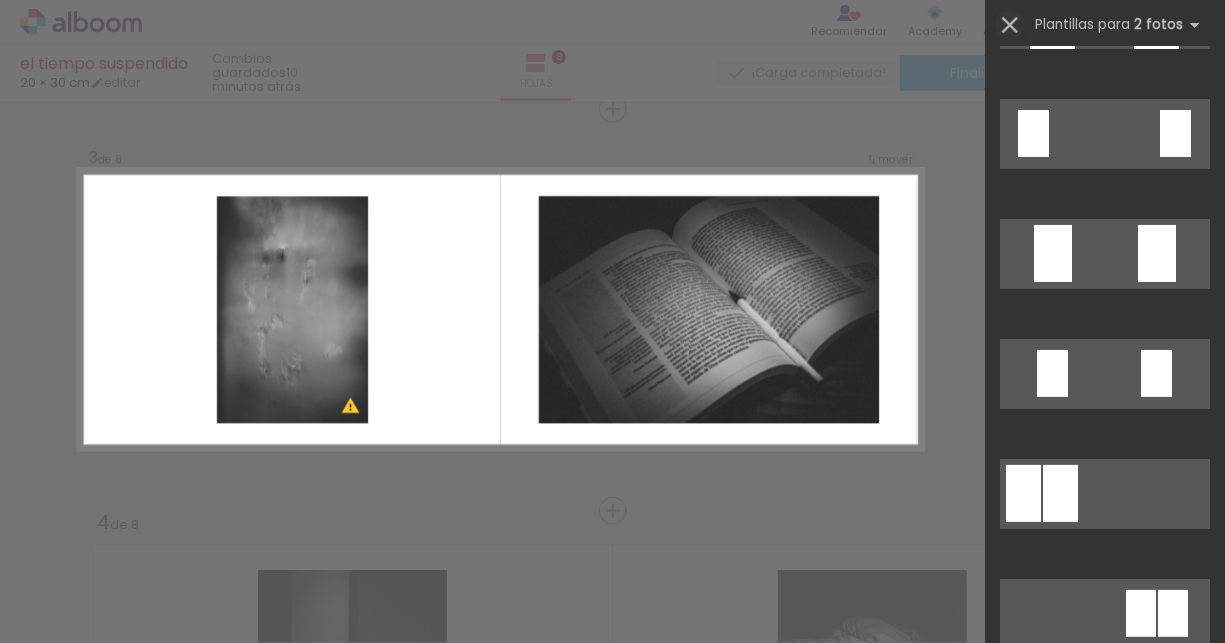 click at bounding box center [1010, 25] 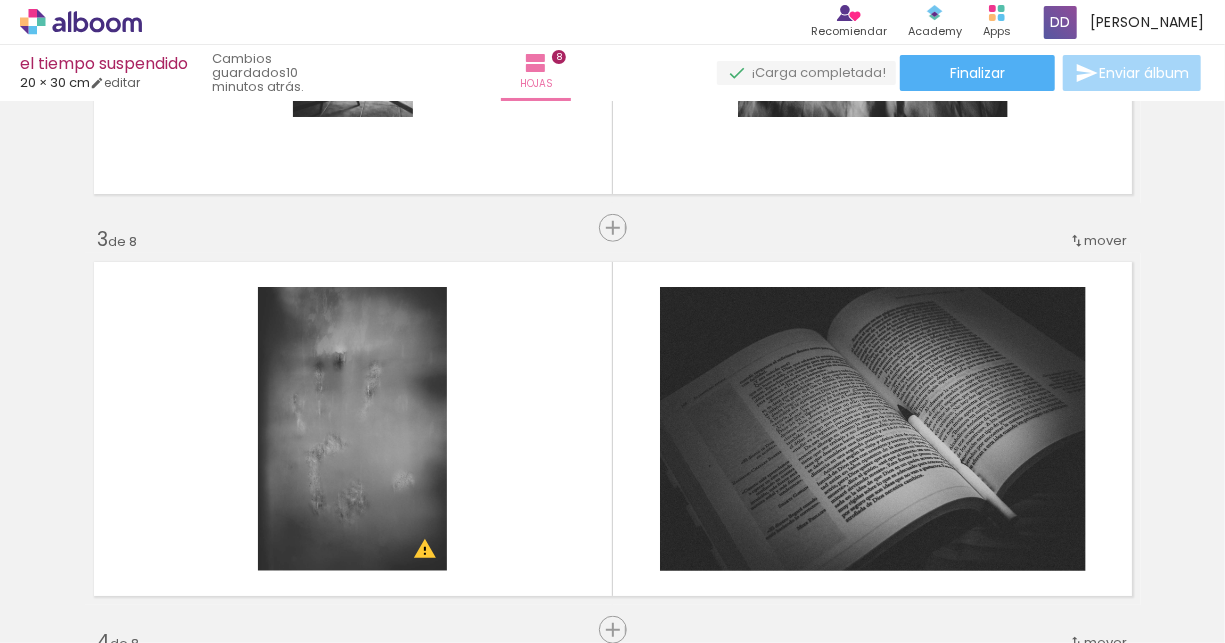 scroll, scrollTop: 741, scrollLeft: 0, axis: vertical 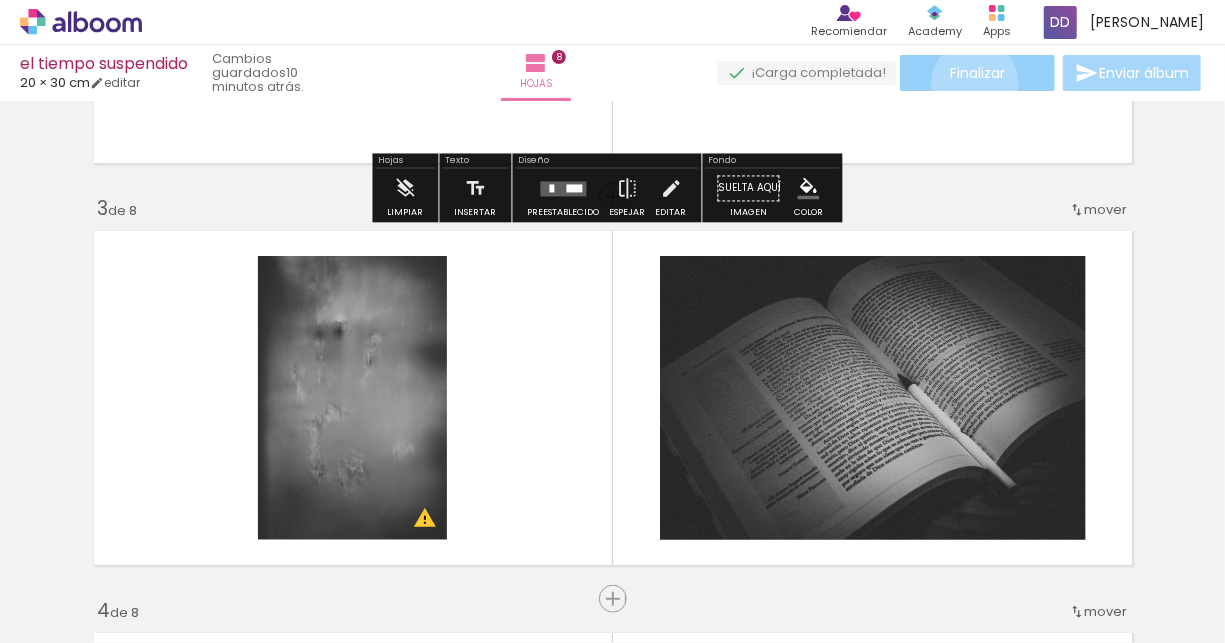 click on "Finalizar" 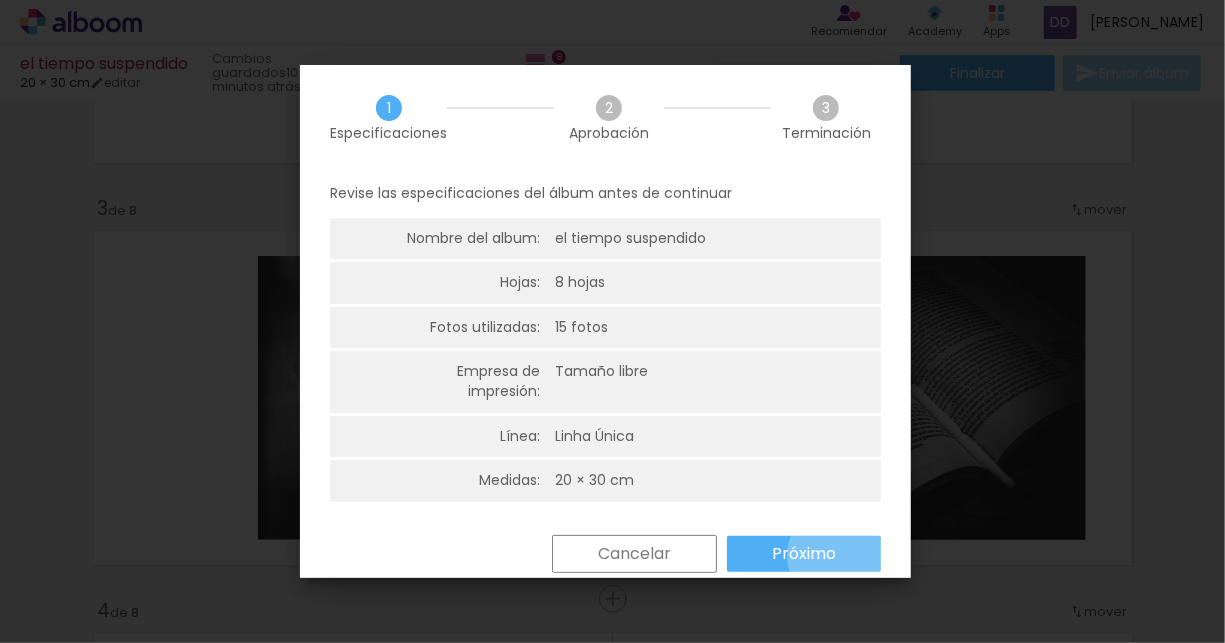 click on "Próximo" at bounding box center (0, 0) 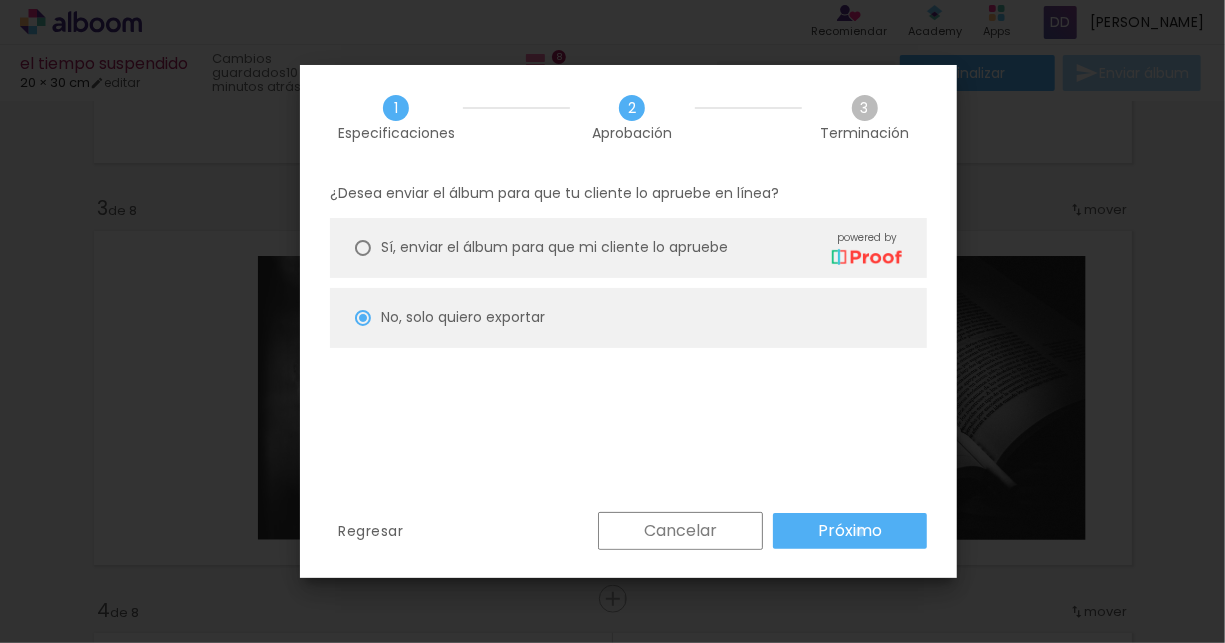 click on "Próximo" at bounding box center [0, 0] 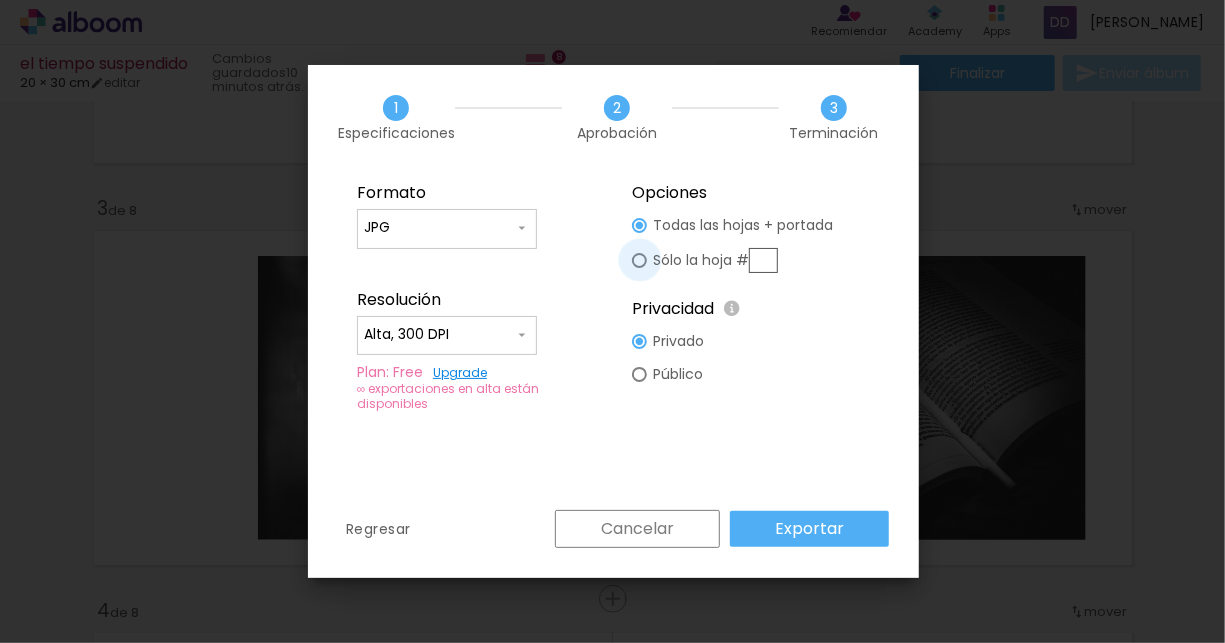 drag, startPoint x: 641, startPoint y: 256, endPoint x: 687, endPoint y: 256, distance: 46 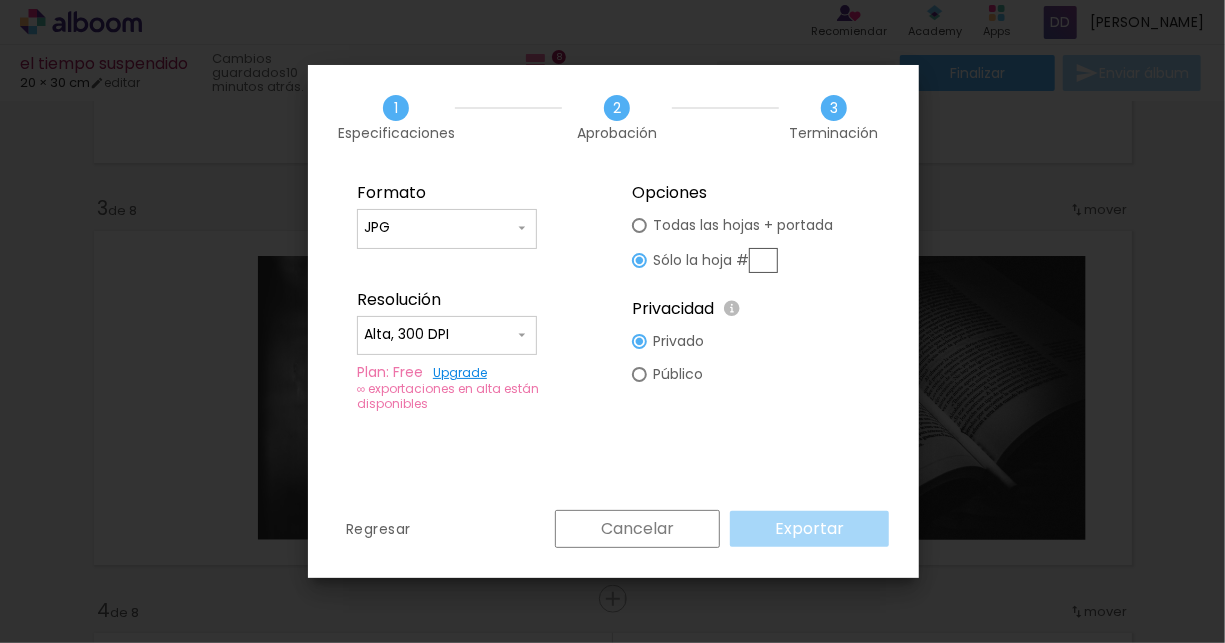 click on "Sólo la hoja #" 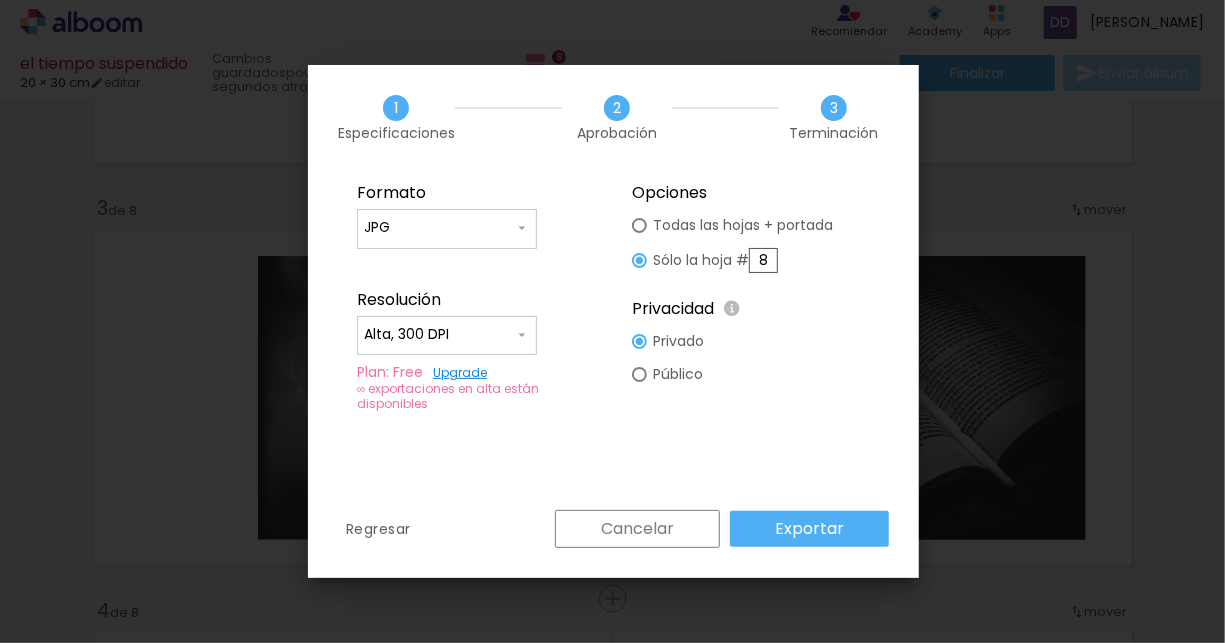 type on "8" 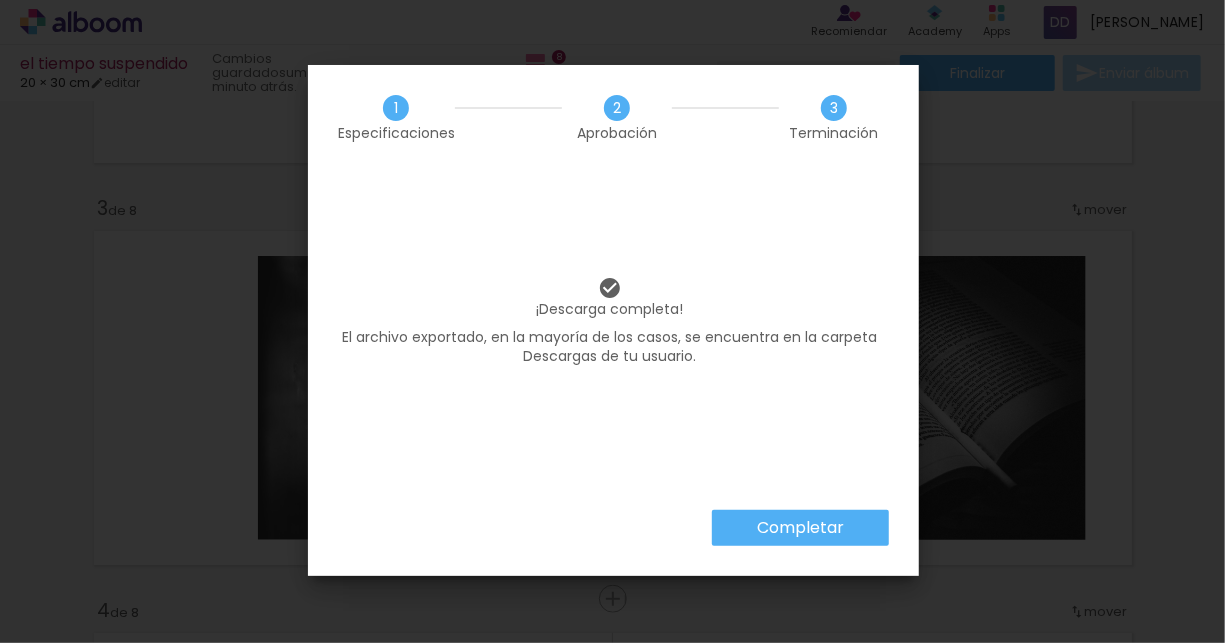 click on "Completar" at bounding box center [0, 0] 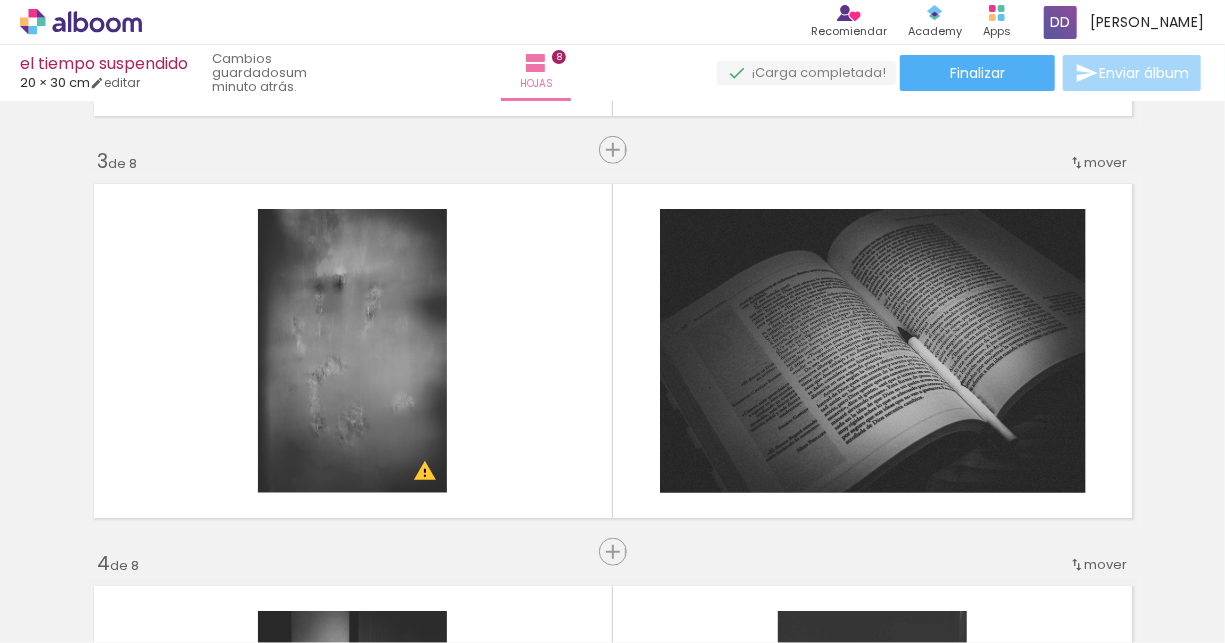 scroll, scrollTop: 793, scrollLeft: 0, axis: vertical 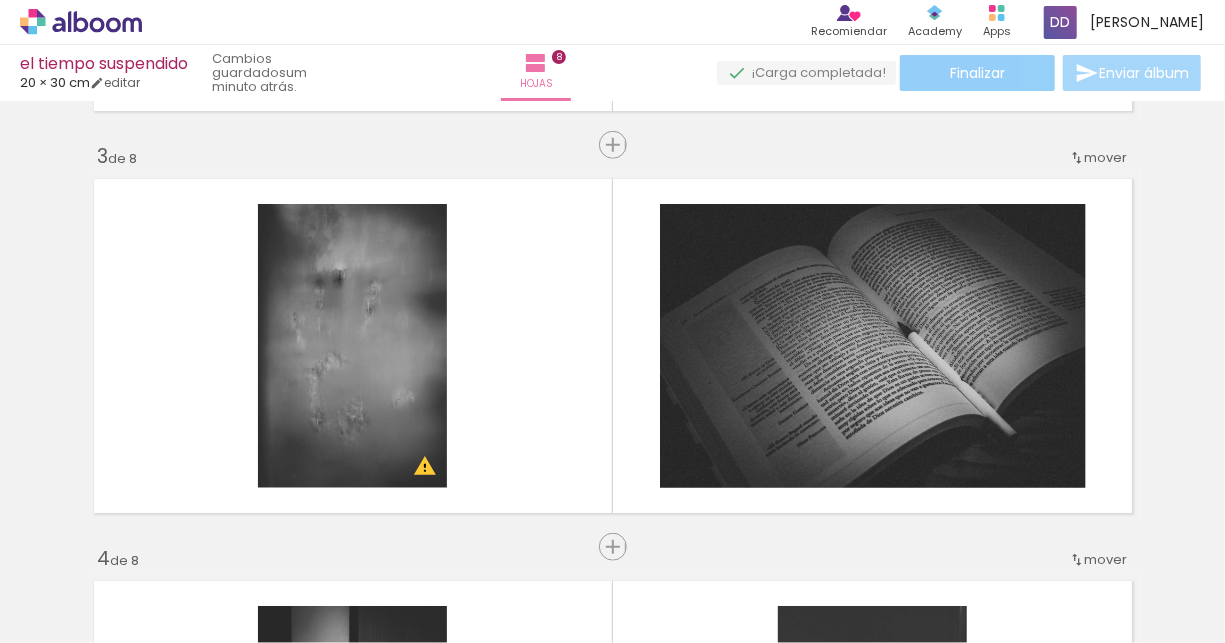 click on "Finalizar" 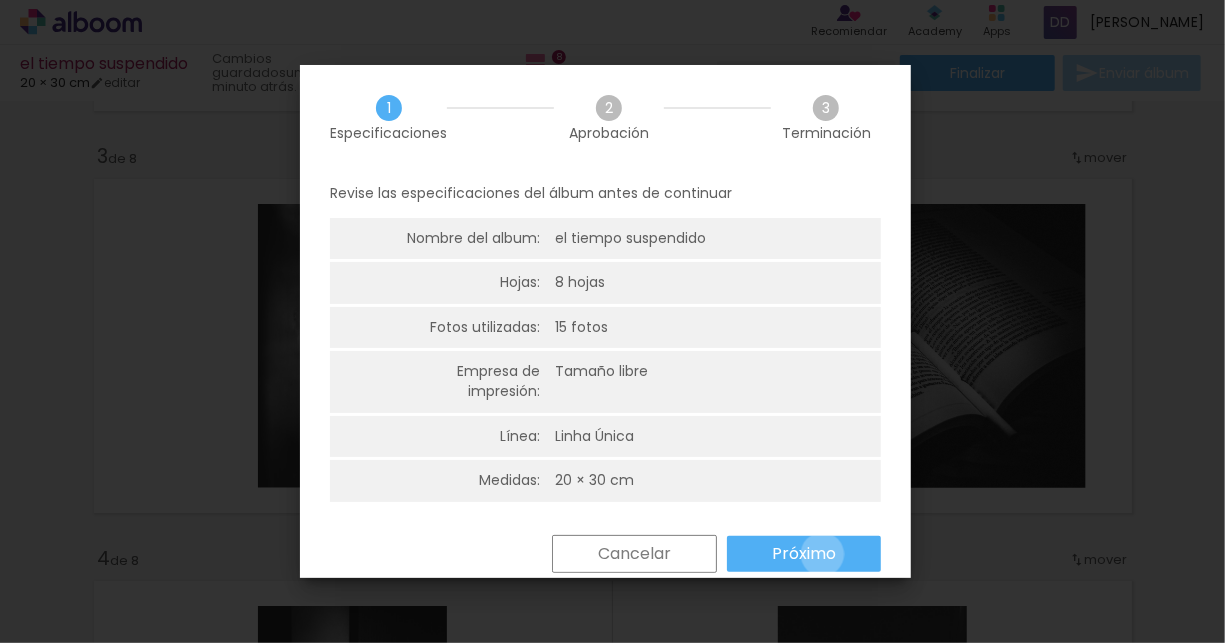 click on "Próximo" at bounding box center [0, 0] 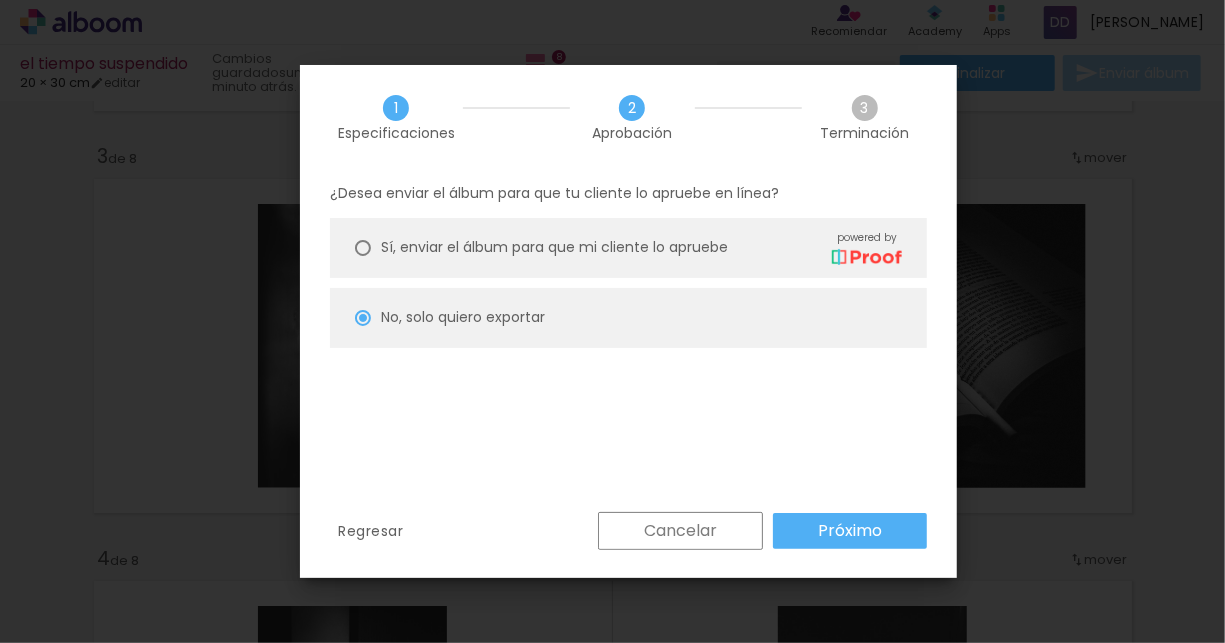 click on "Próximo" at bounding box center [0, 0] 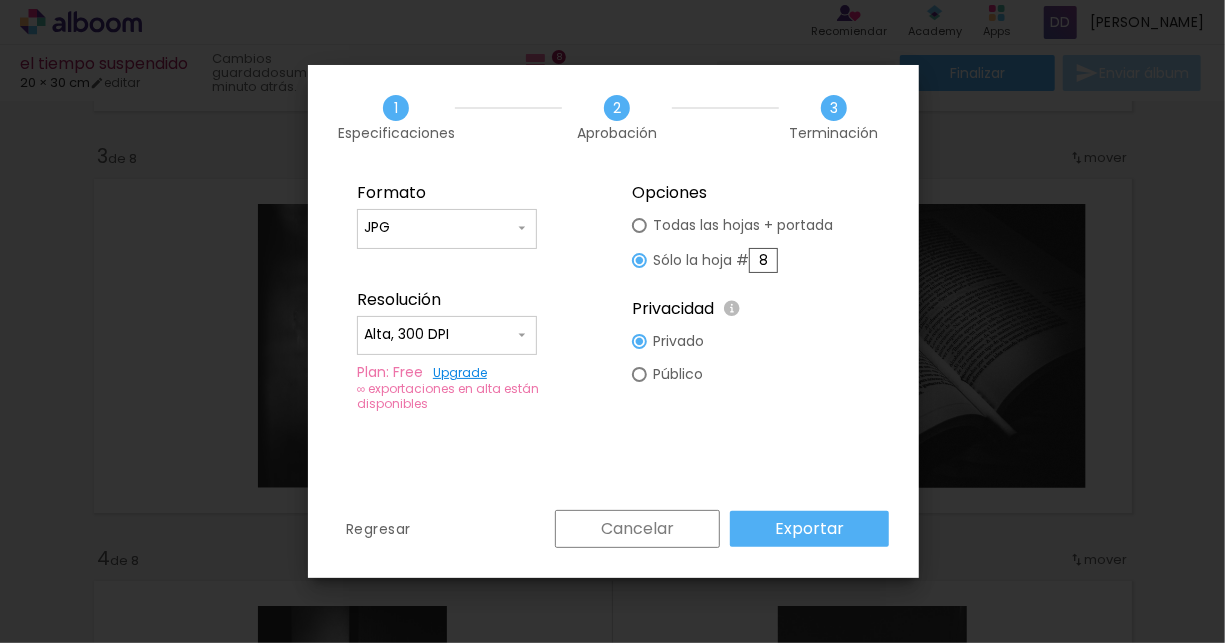 drag, startPoint x: 773, startPoint y: 260, endPoint x: 758, endPoint y: 265, distance: 15.811388 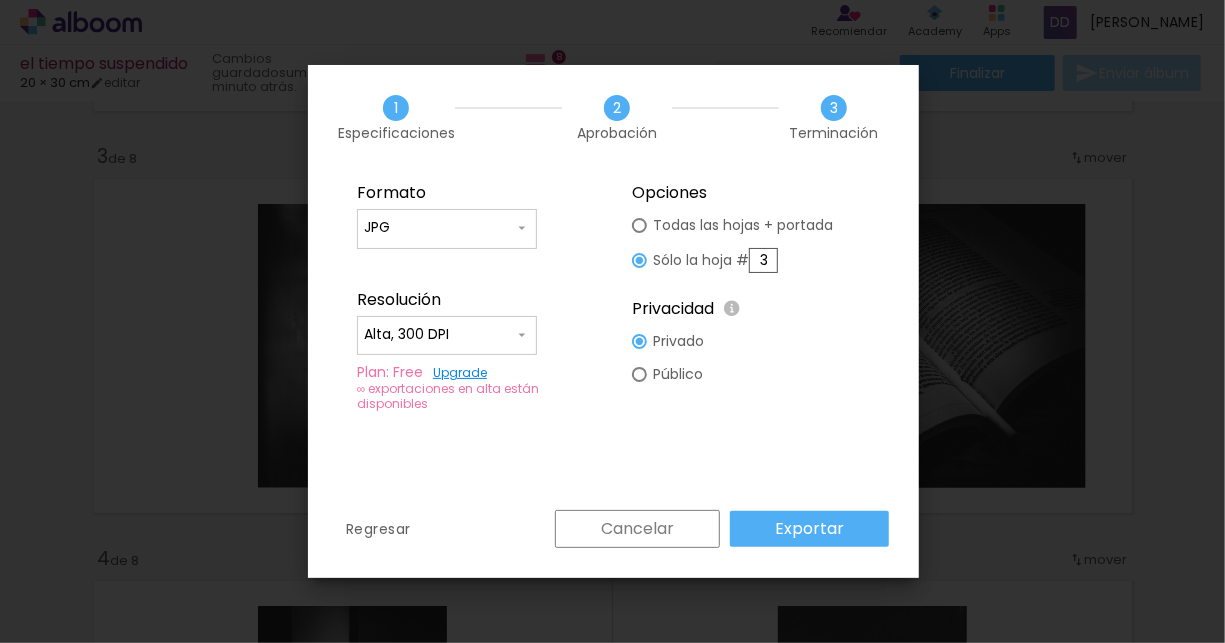 type on "3" 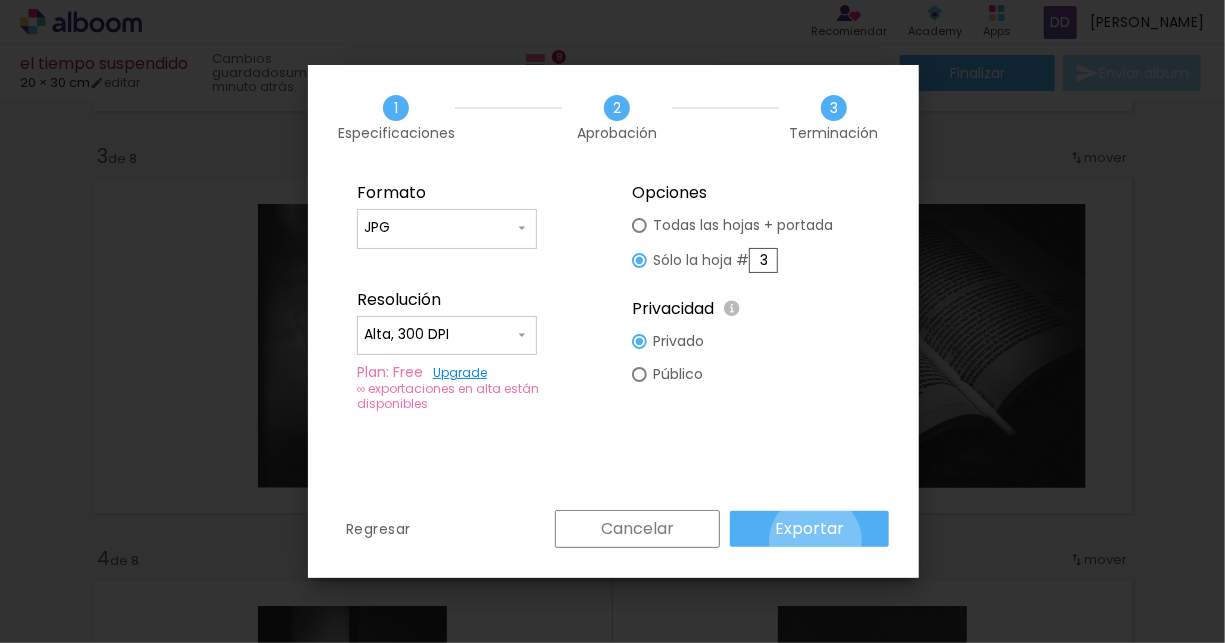 click on "Exportar" at bounding box center (809, 529) 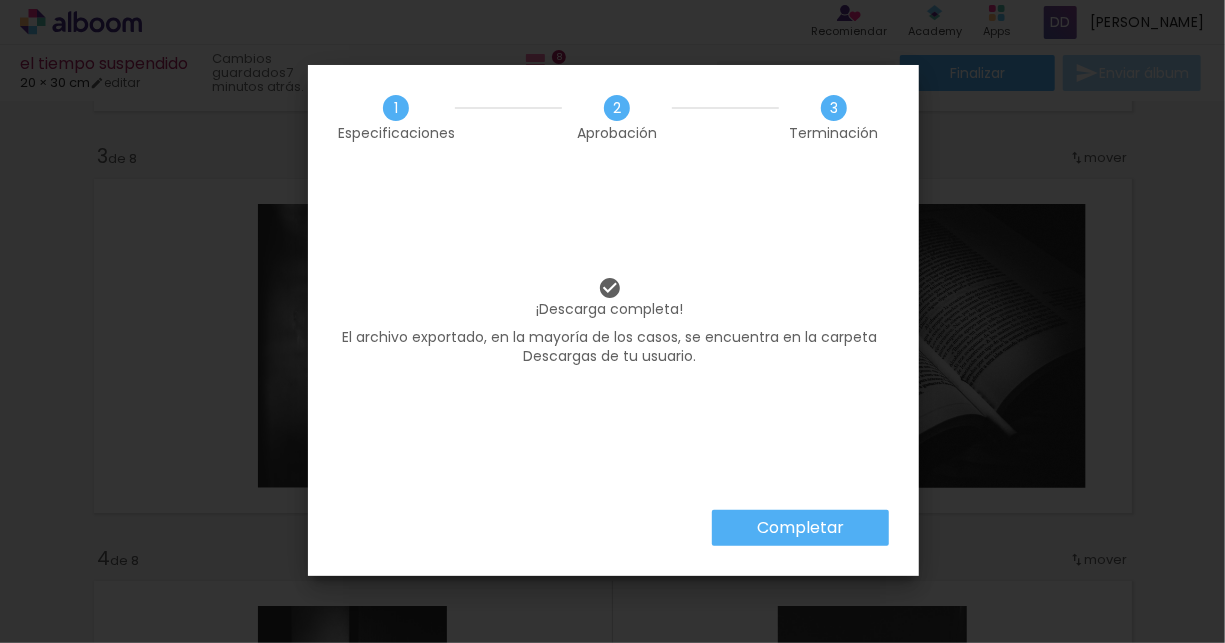click on "Completar" at bounding box center (800, 528) 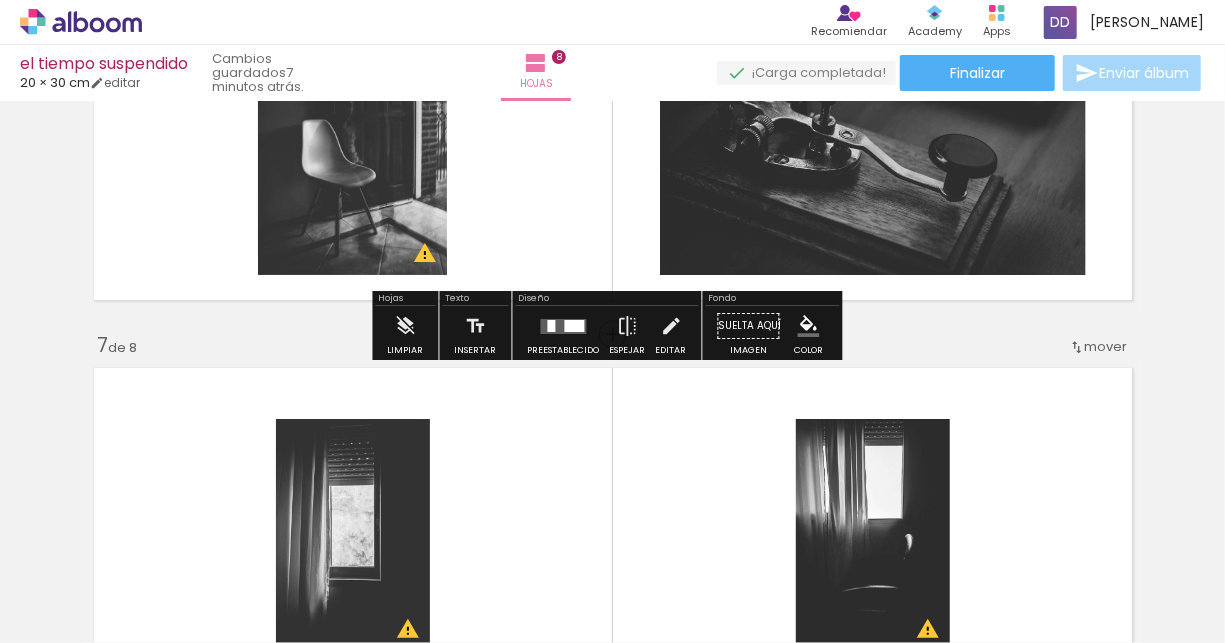 scroll, scrollTop: 2193, scrollLeft: 0, axis: vertical 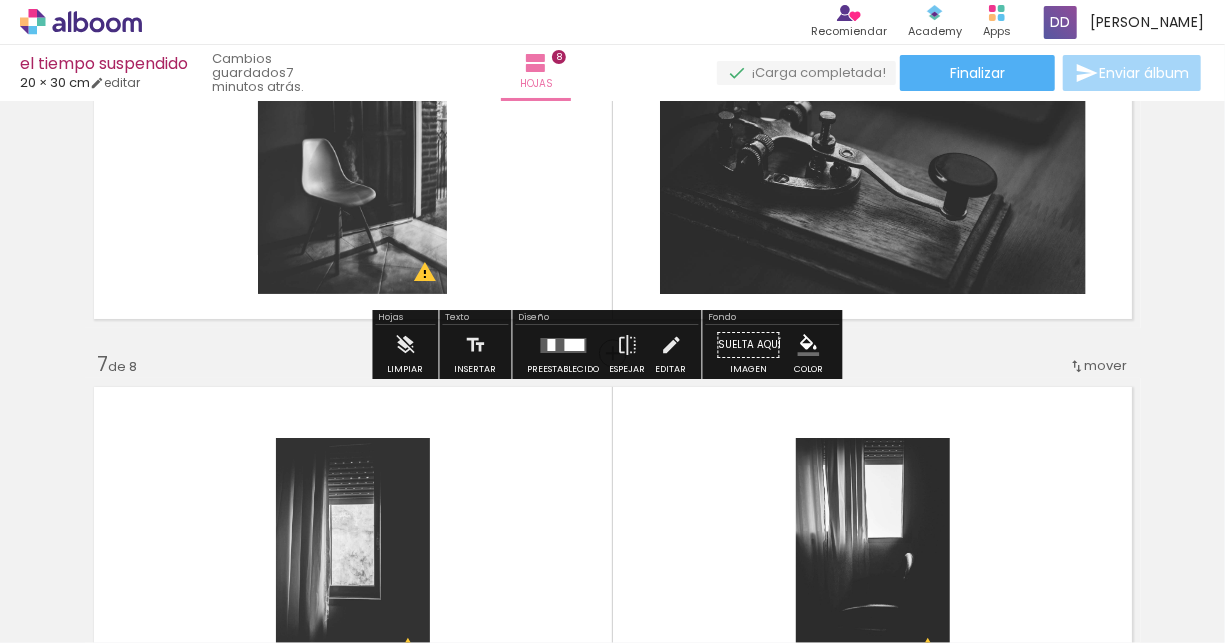 click at bounding box center (564, 345) 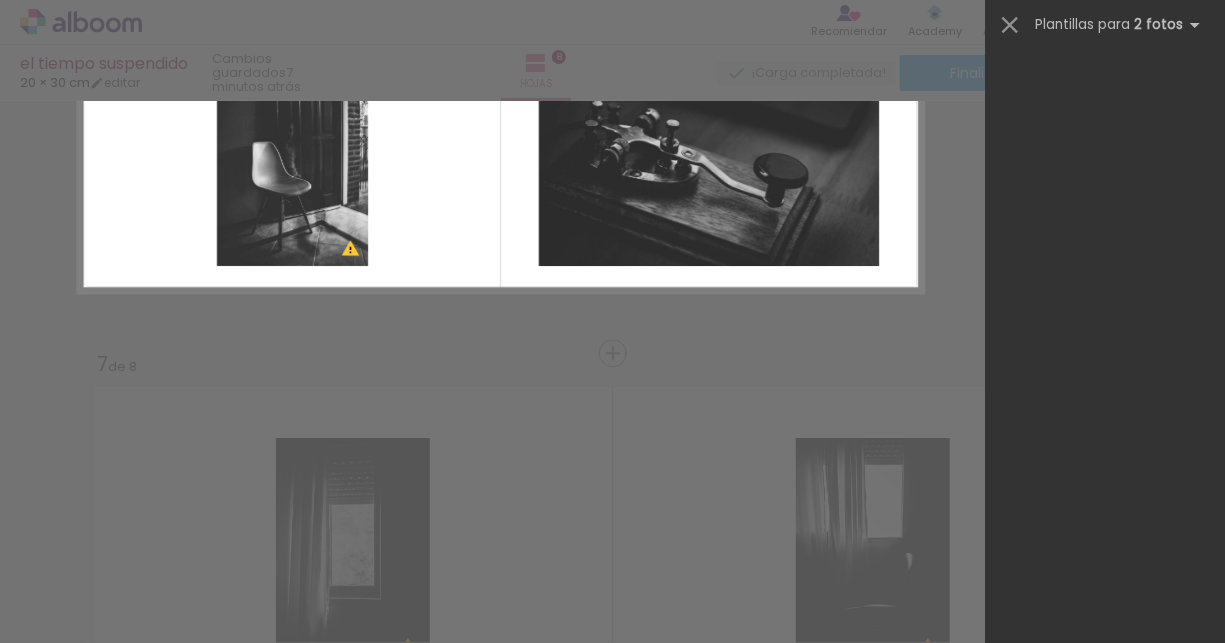scroll, scrollTop: 1560, scrollLeft: 0, axis: vertical 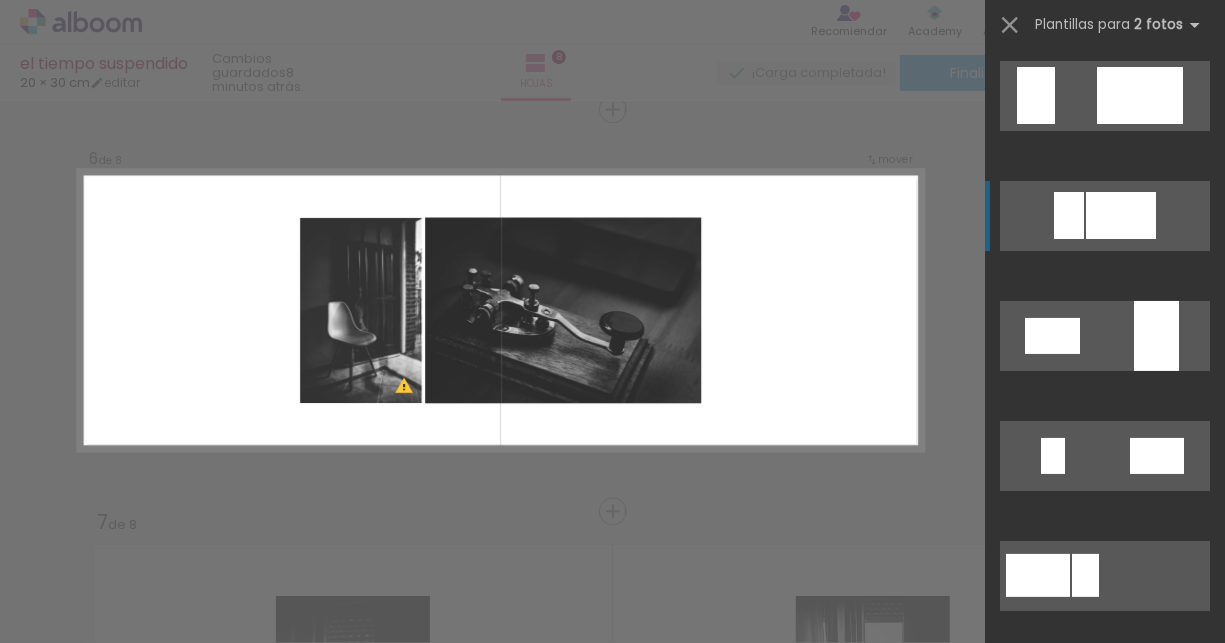 click at bounding box center [1140, 95] 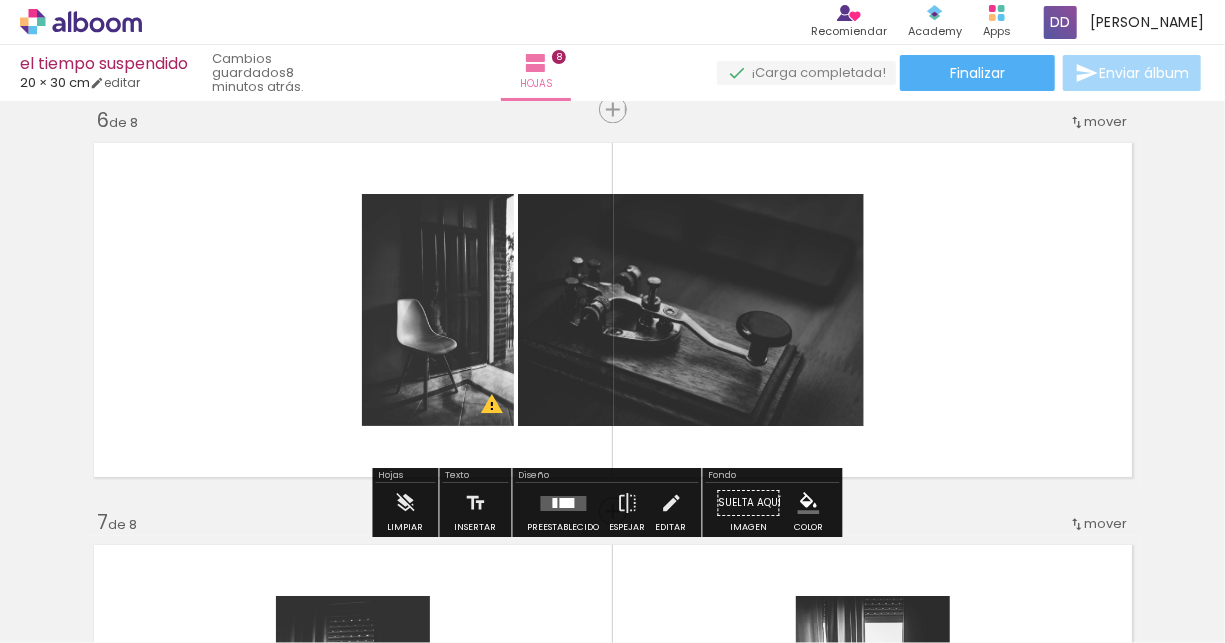 scroll, scrollTop: 2135, scrollLeft: 0, axis: vertical 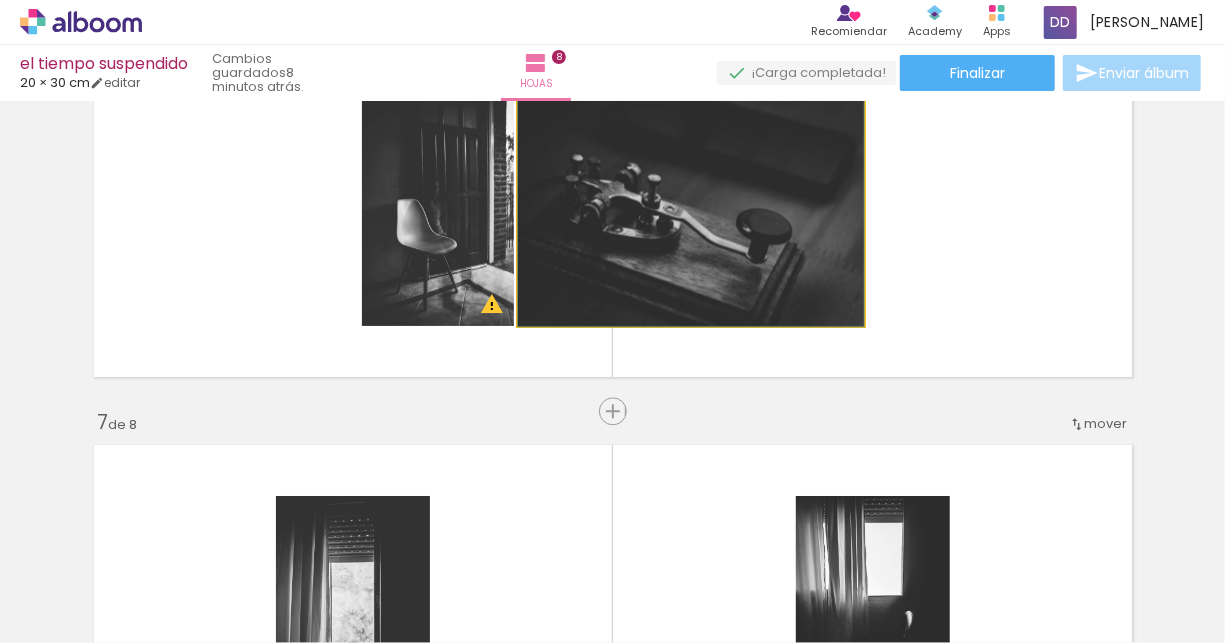 drag, startPoint x: 747, startPoint y: 263, endPoint x: 701, endPoint y: 228, distance: 57.801384 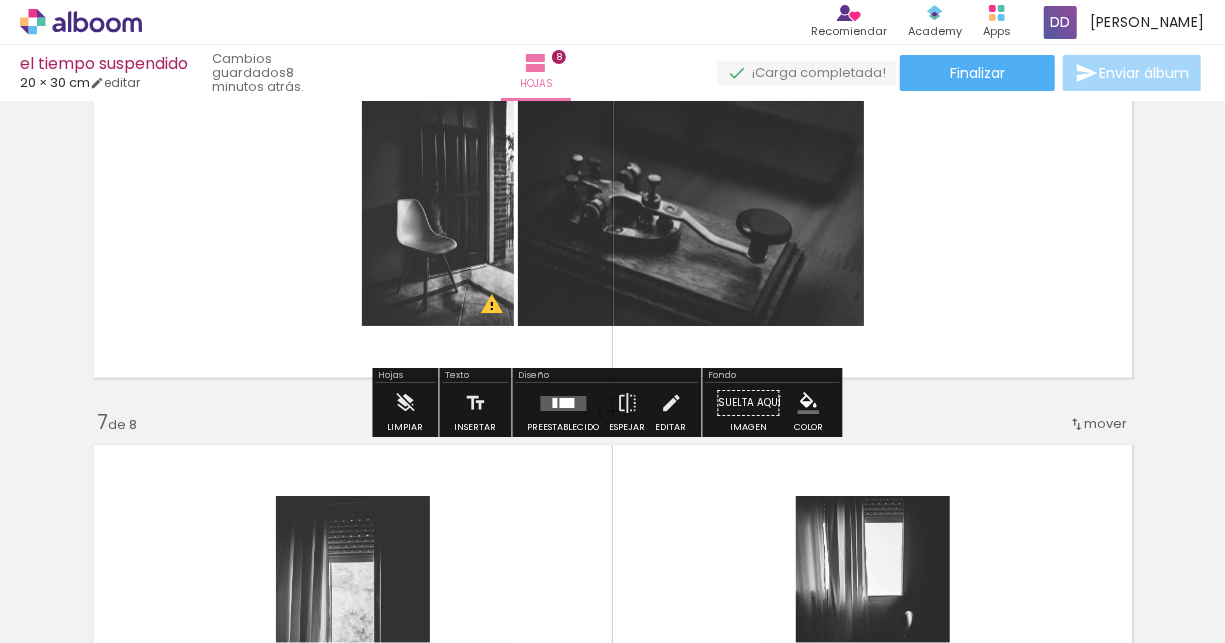 click at bounding box center [613, 210] 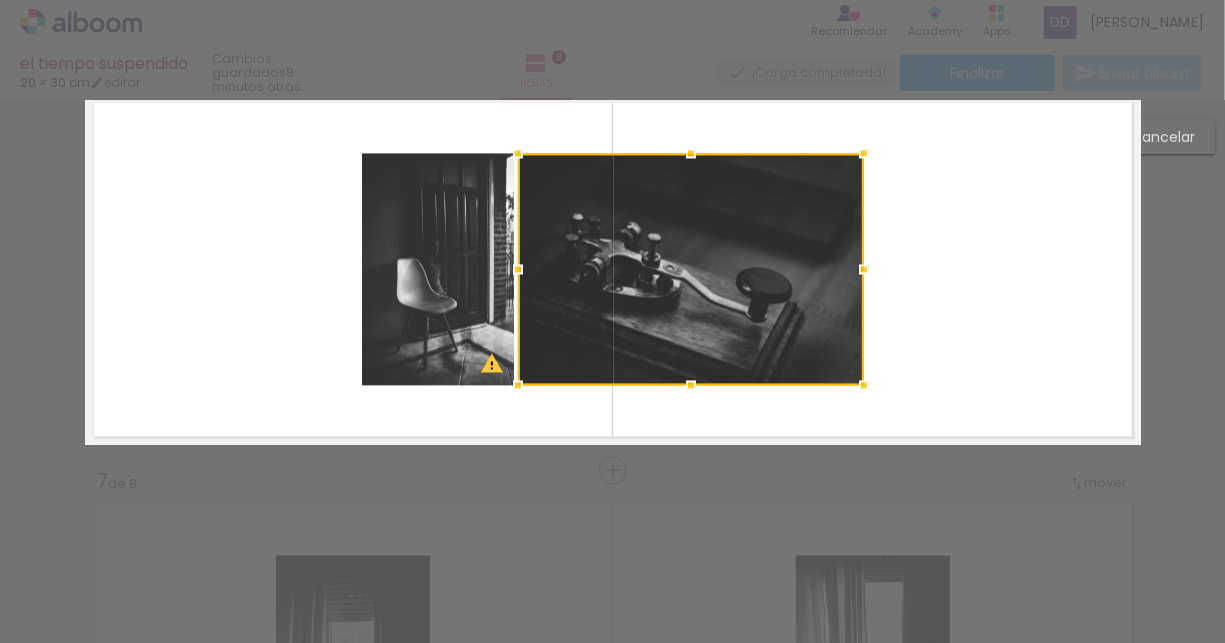 scroll, scrollTop: 2035, scrollLeft: 0, axis: vertical 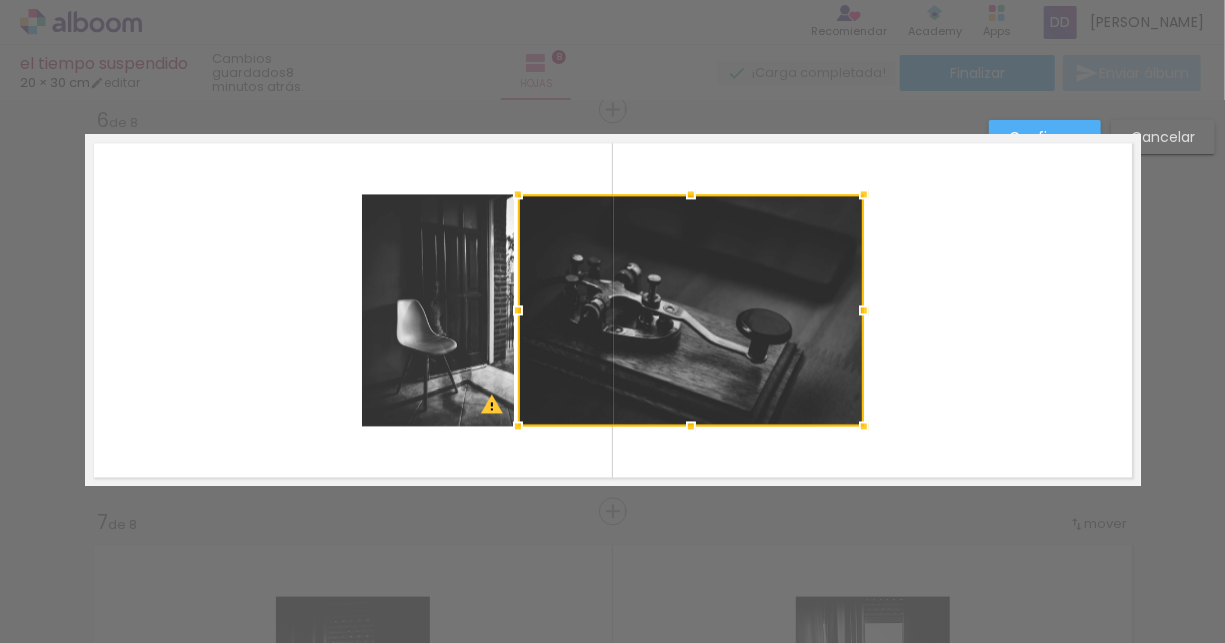 click at bounding box center (613, 310) 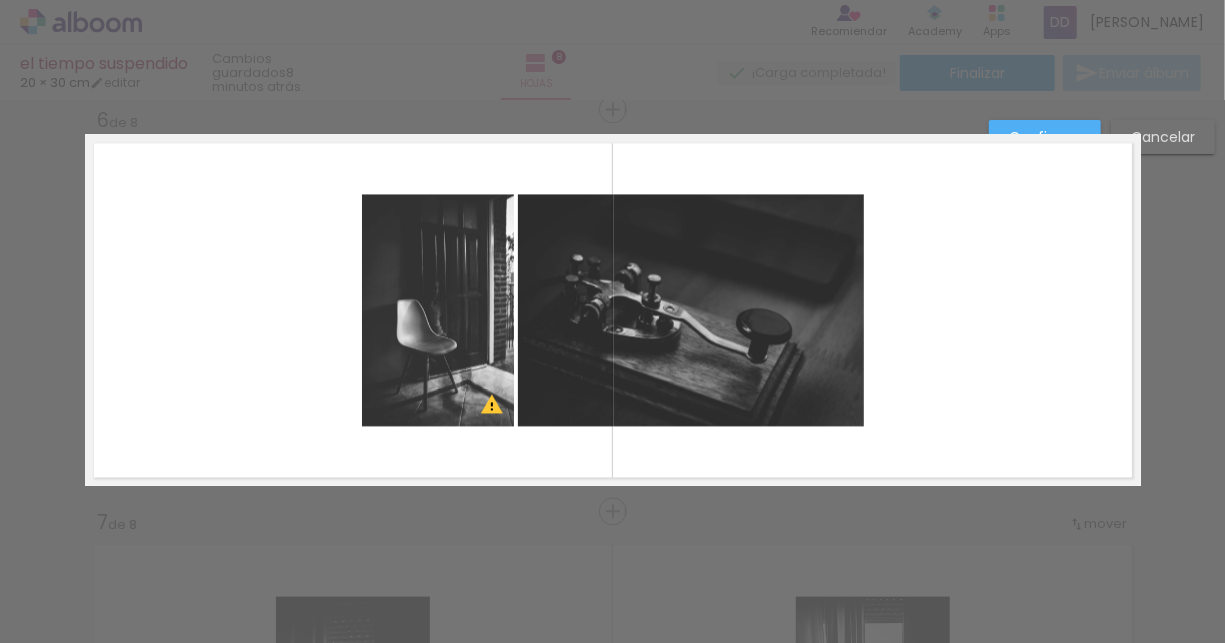 click at bounding box center [613, 310] 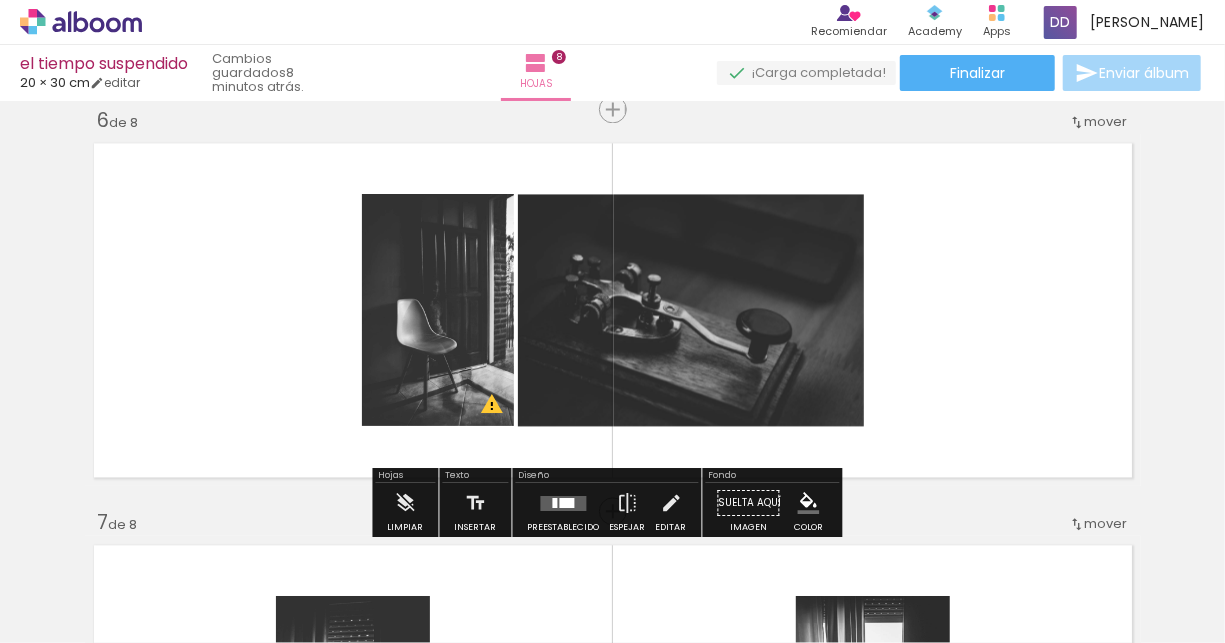 click at bounding box center (564, 503) 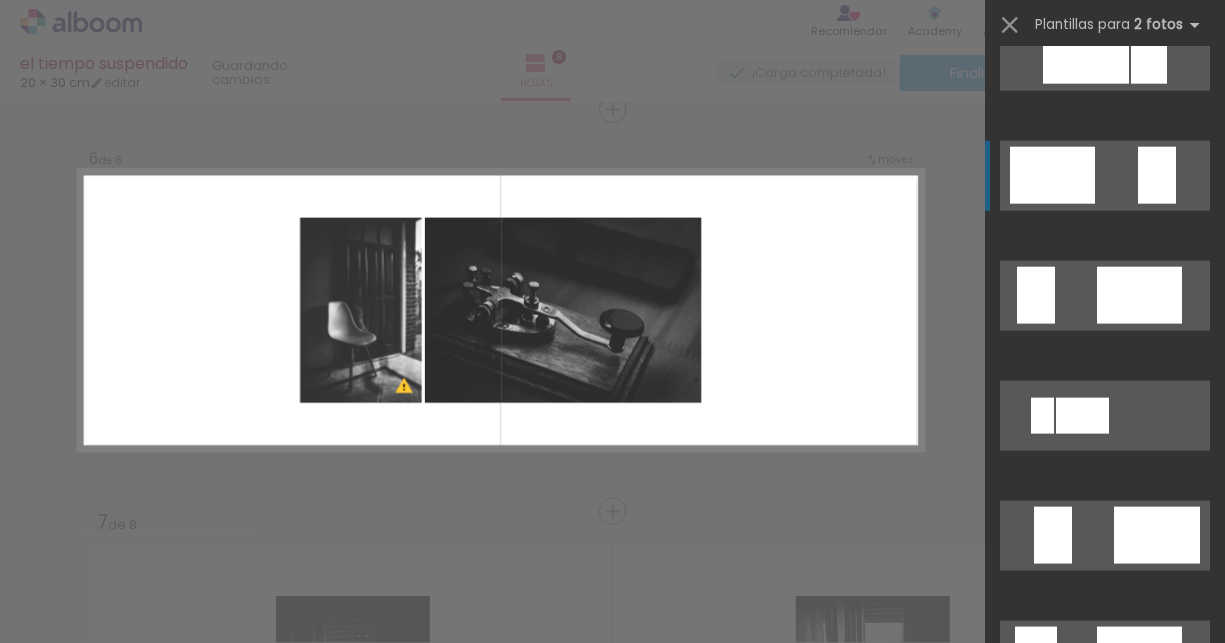 scroll, scrollTop: 1220, scrollLeft: 0, axis: vertical 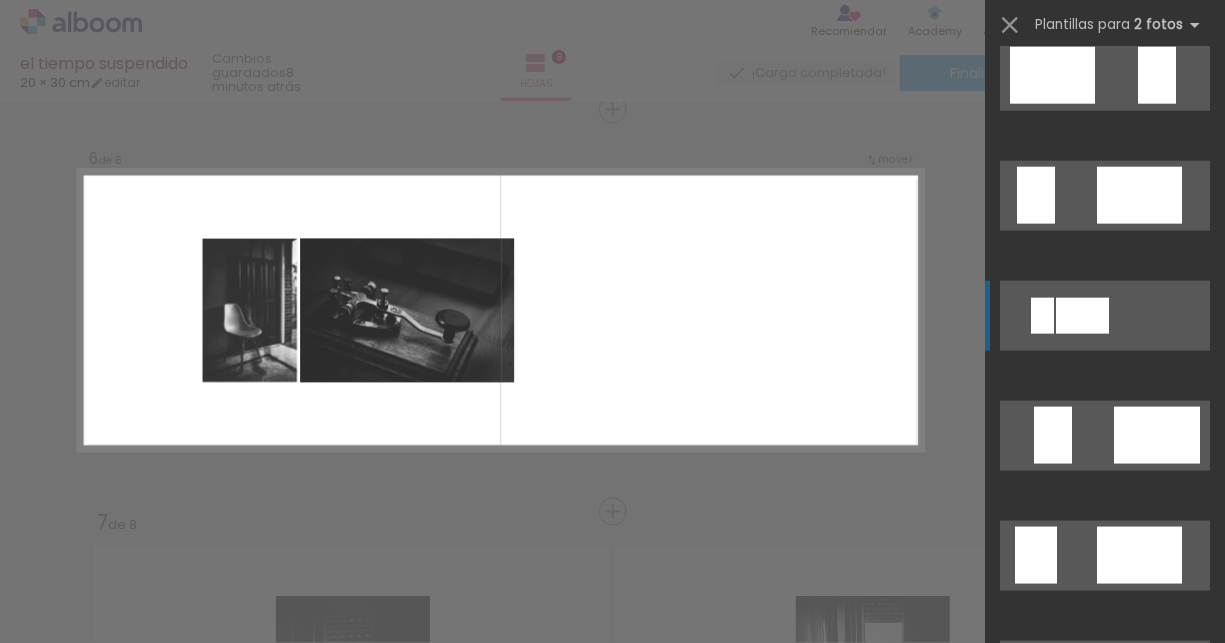 click at bounding box center (1105, 1036) 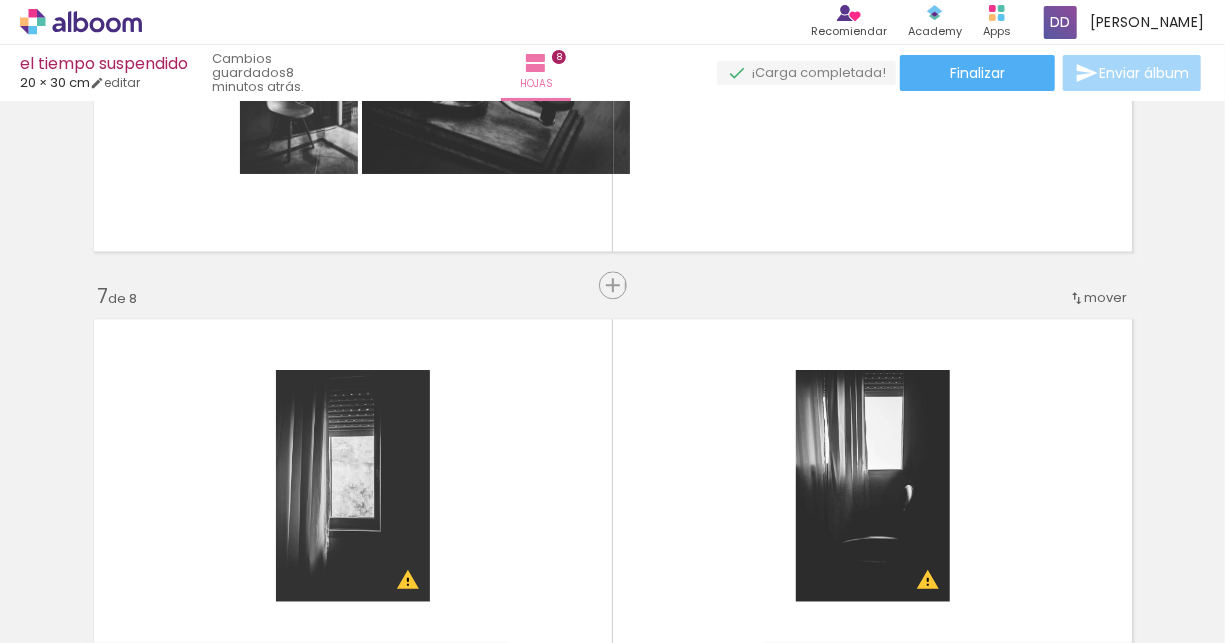 scroll, scrollTop: 2235, scrollLeft: 0, axis: vertical 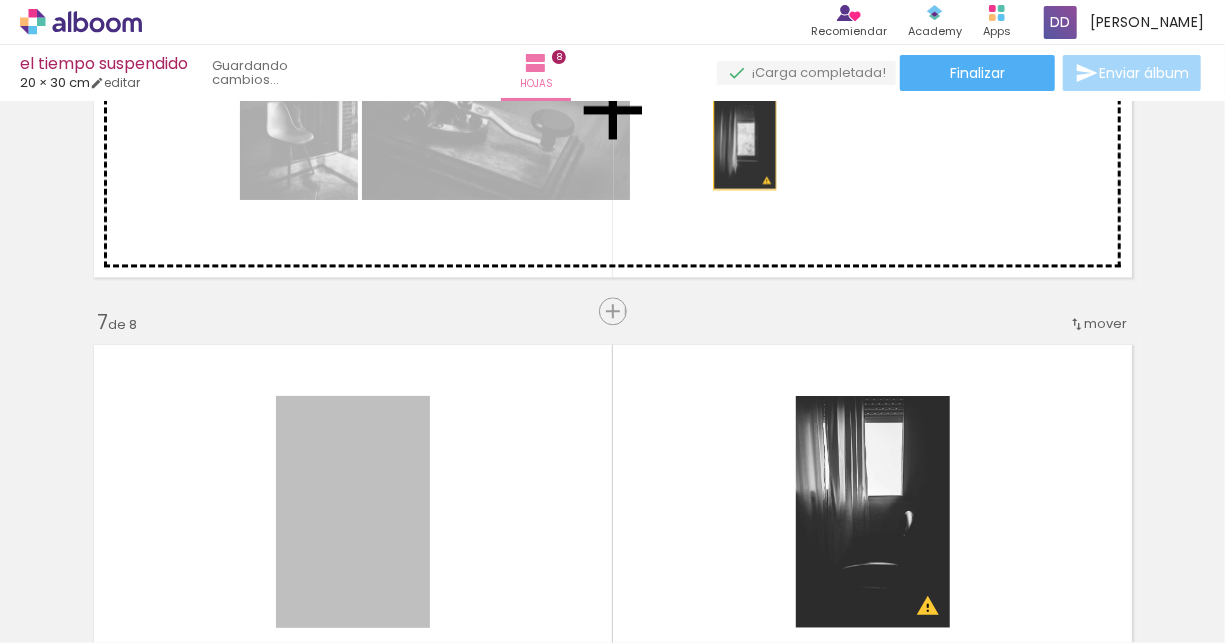 drag, startPoint x: 376, startPoint y: 446, endPoint x: 1005, endPoint y: 471, distance: 629.49664 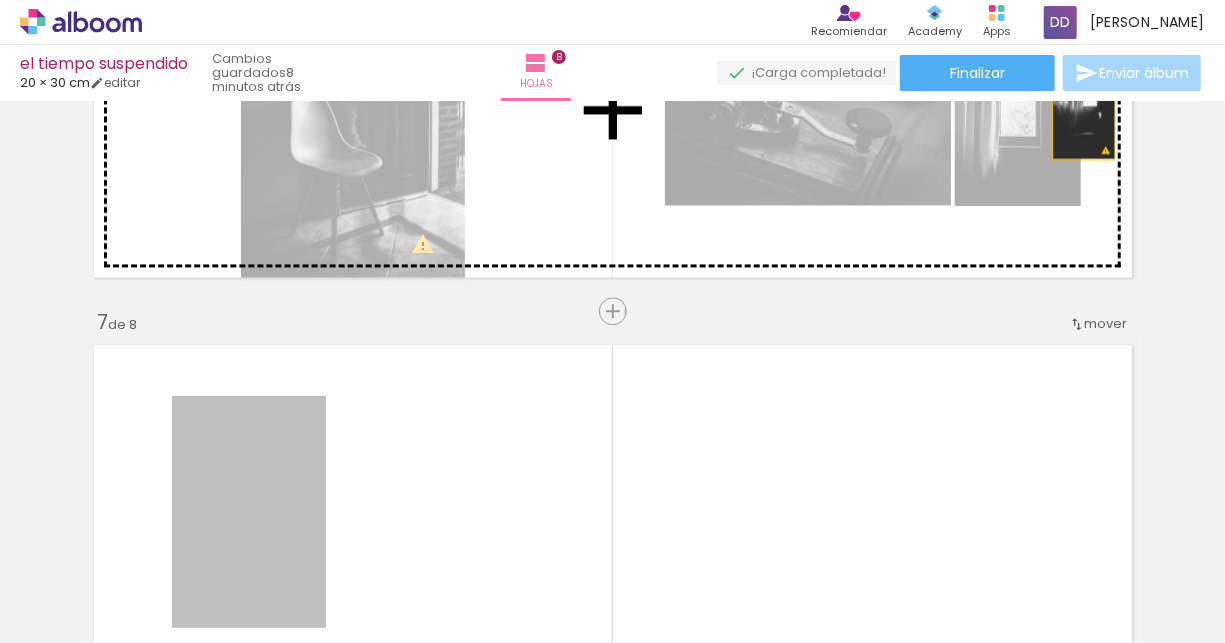 drag, startPoint x: 255, startPoint y: 477, endPoint x: 1076, endPoint y: 112, distance: 898.4798 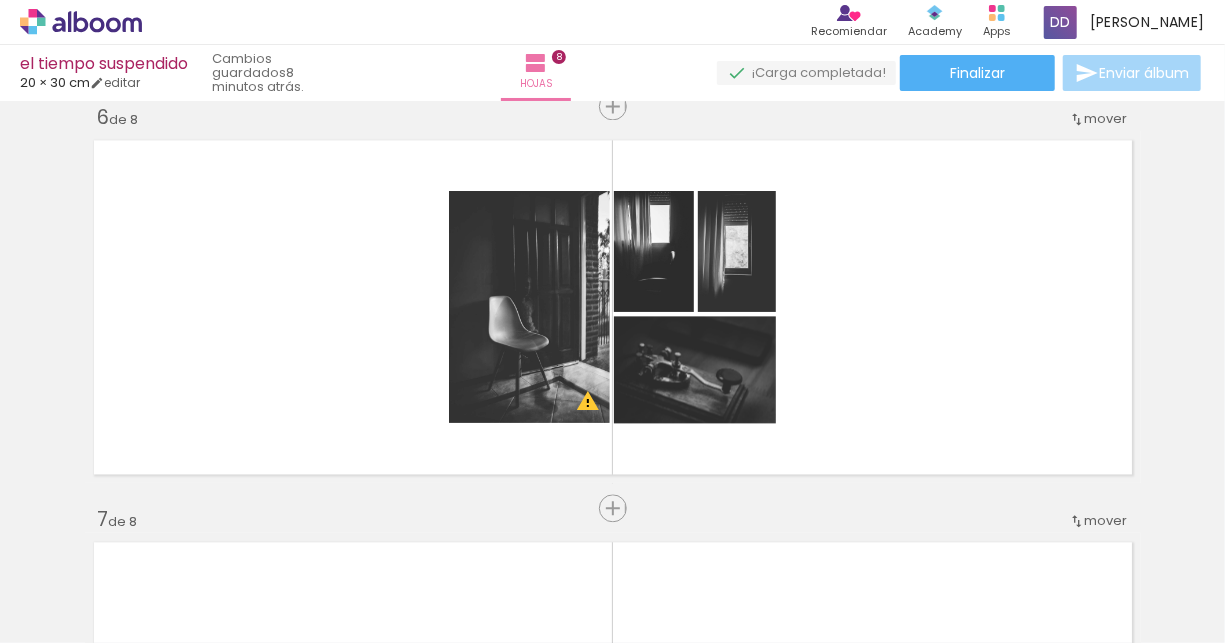 scroll, scrollTop: 2035, scrollLeft: 0, axis: vertical 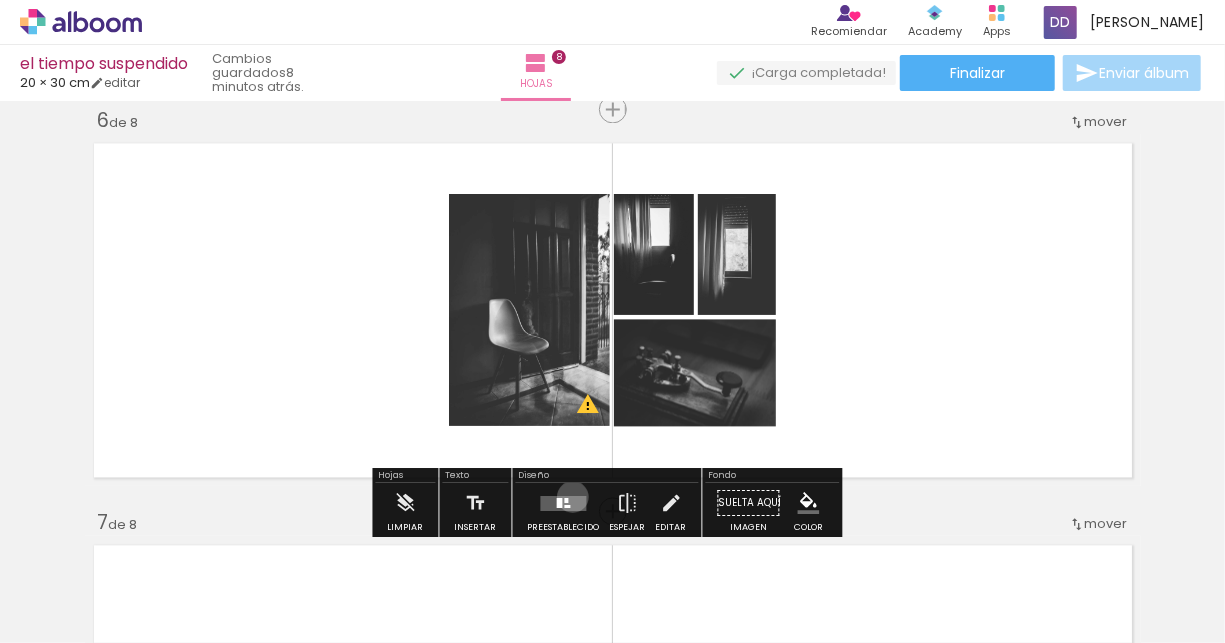 click at bounding box center [564, 502] 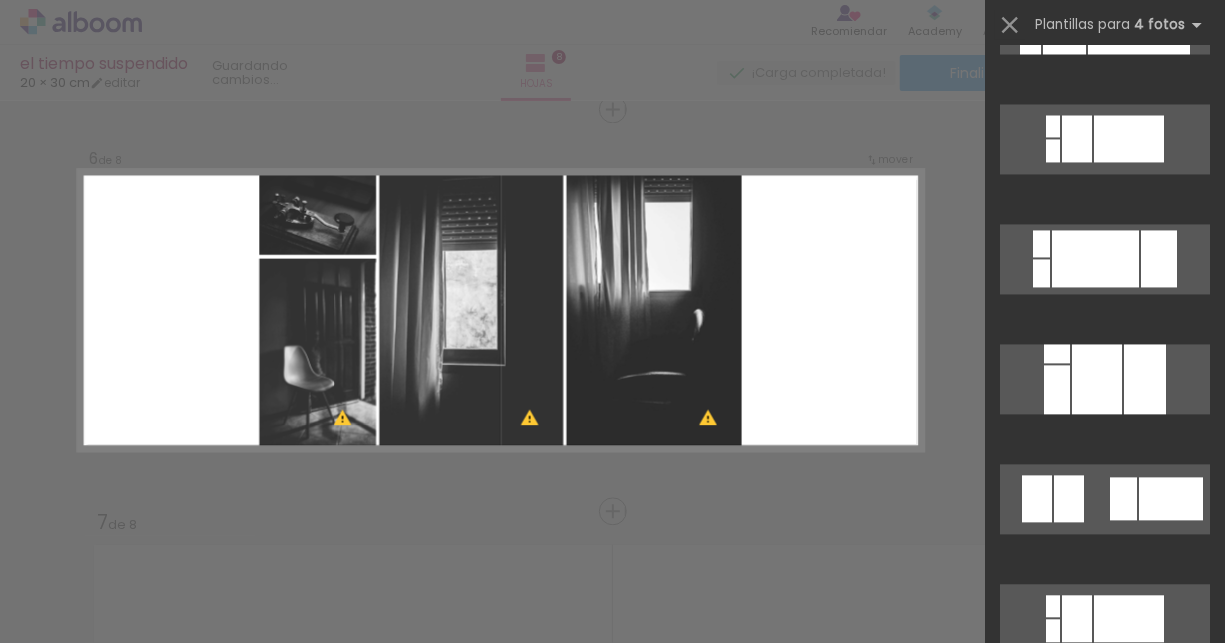scroll, scrollTop: 2000, scrollLeft: 0, axis: vertical 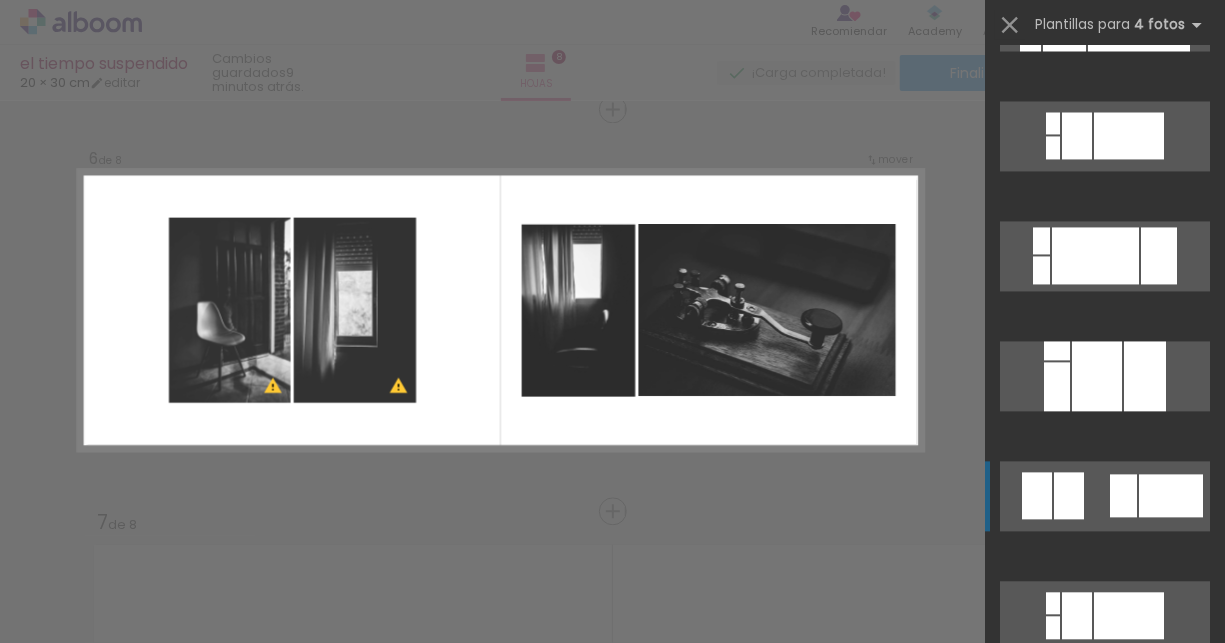 click at bounding box center (1088, -11905) 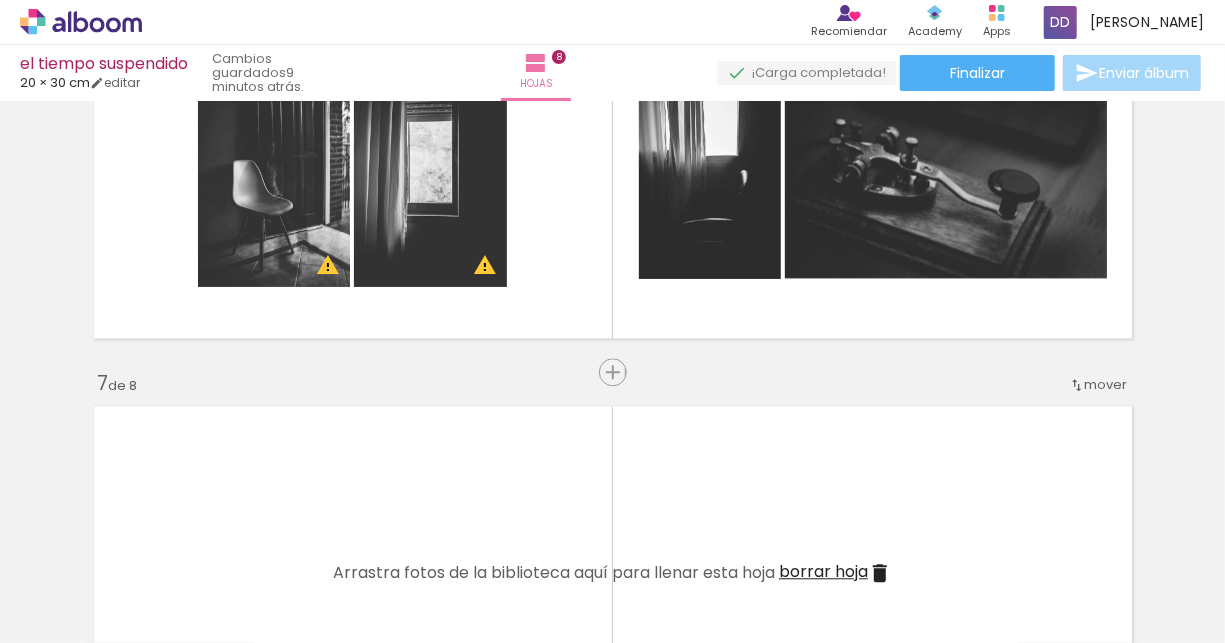 scroll, scrollTop: 2050, scrollLeft: 0, axis: vertical 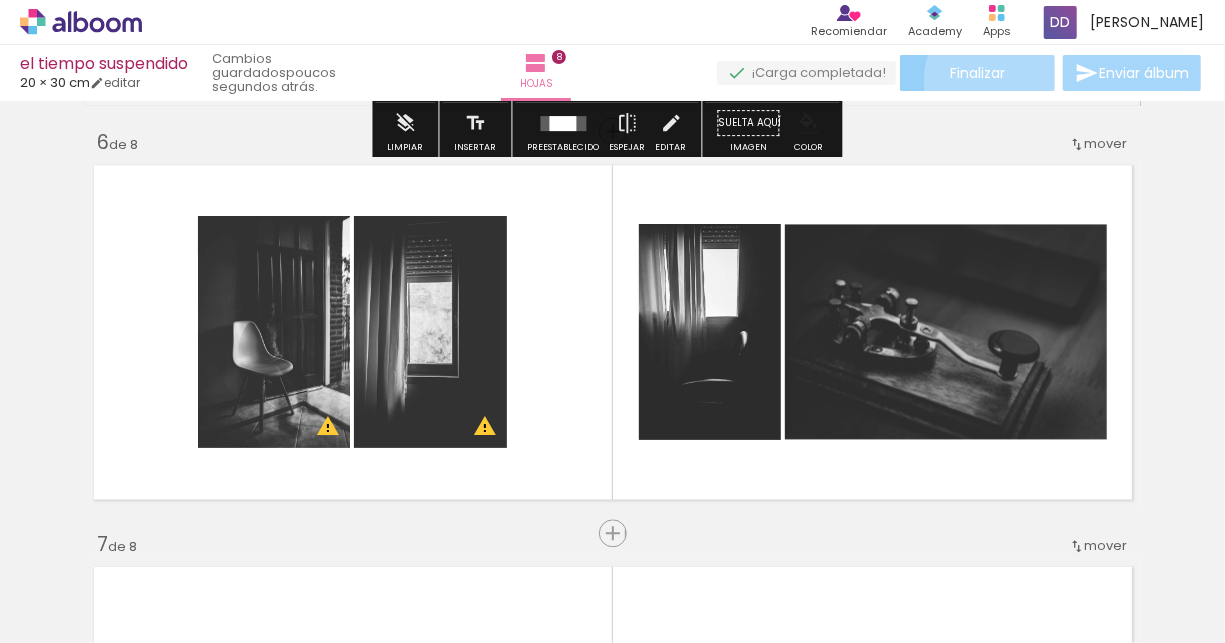 click on "Finalizar" 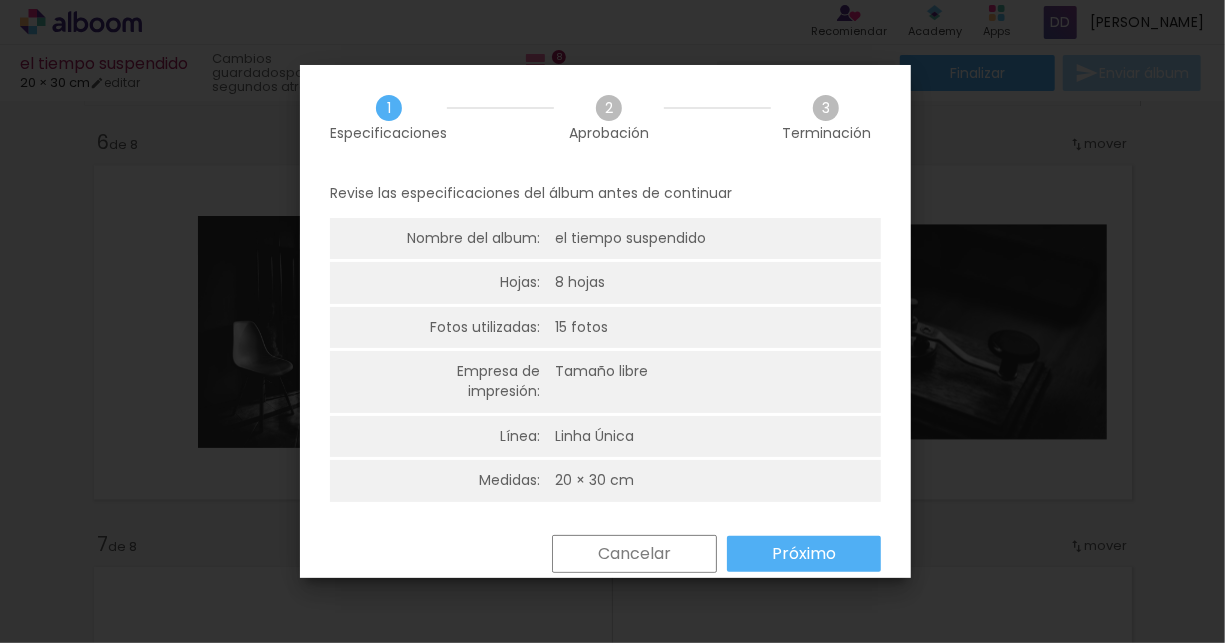 click on "Próximo" at bounding box center [804, 554] 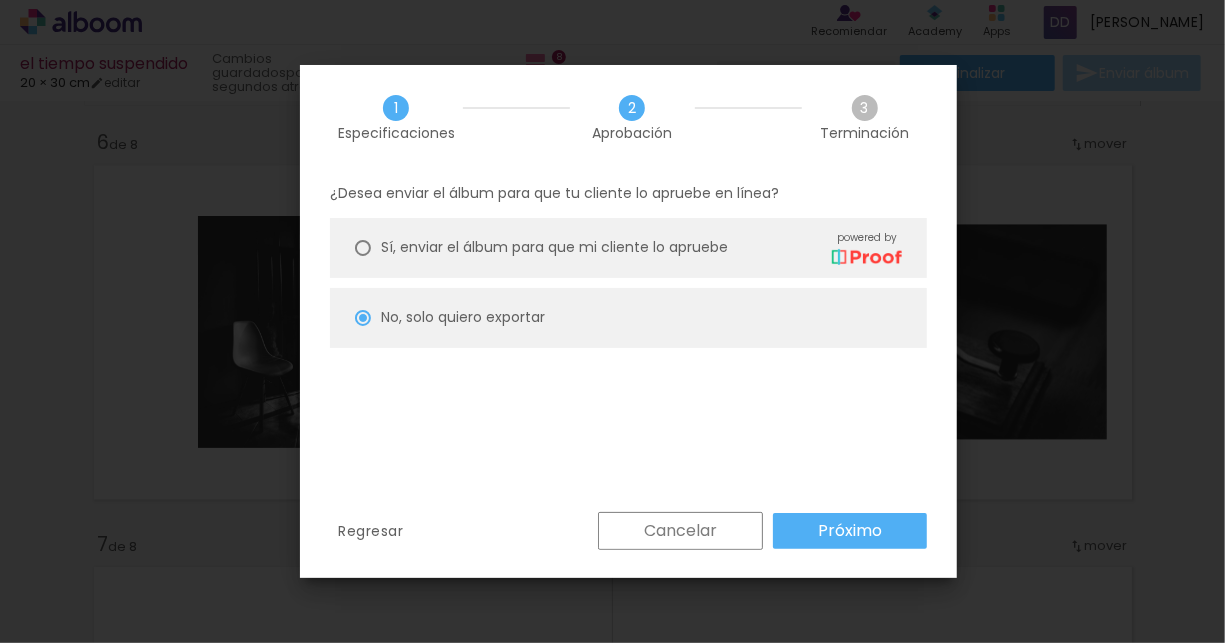 click on "Próximo" at bounding box center [0, 0] 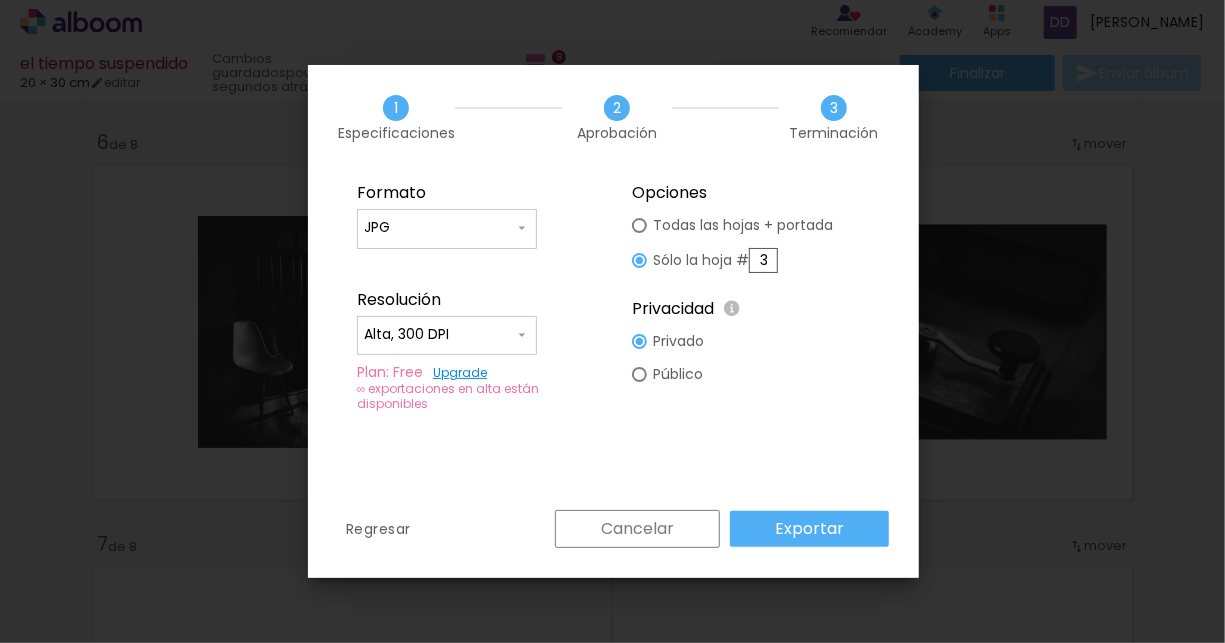 drag, startPoint x: 771, startPoint y: 257, endPoint x: 757, endPoint y: 257, distance: 14 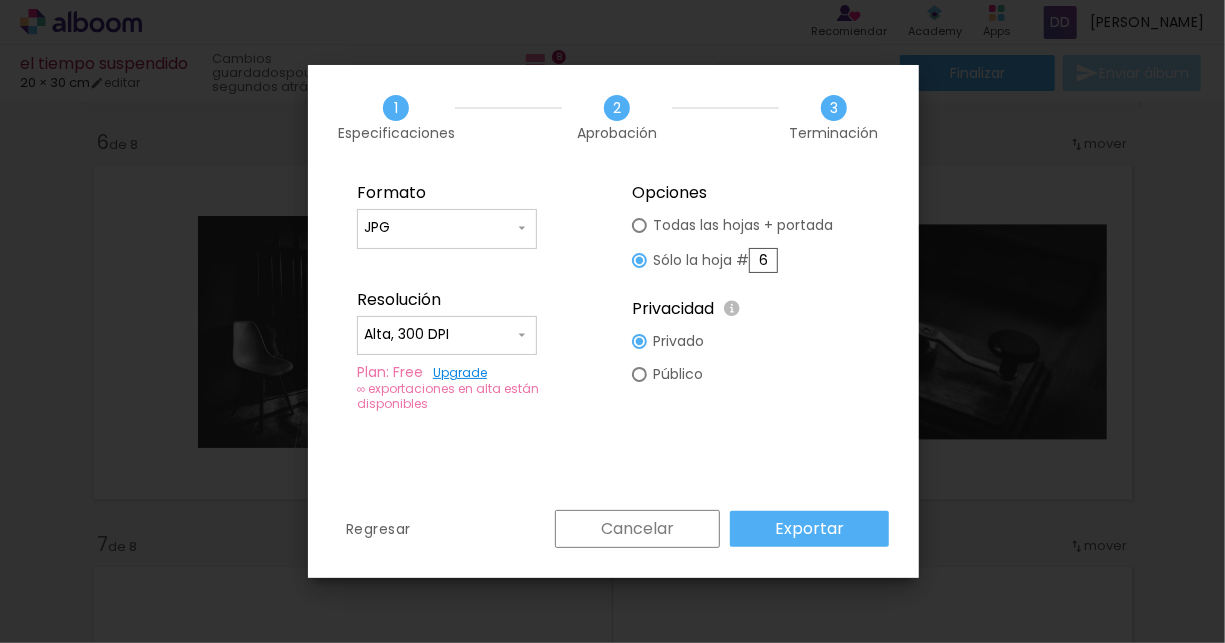 type on "6" 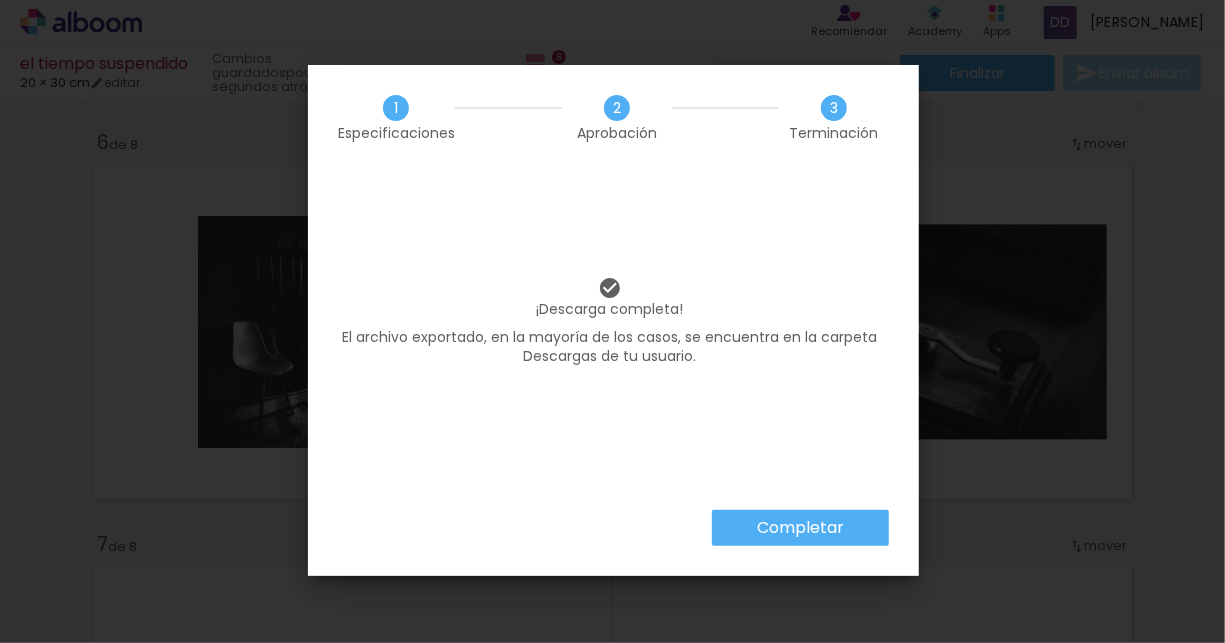 click on "Completar" at bounding box center (0, 0) 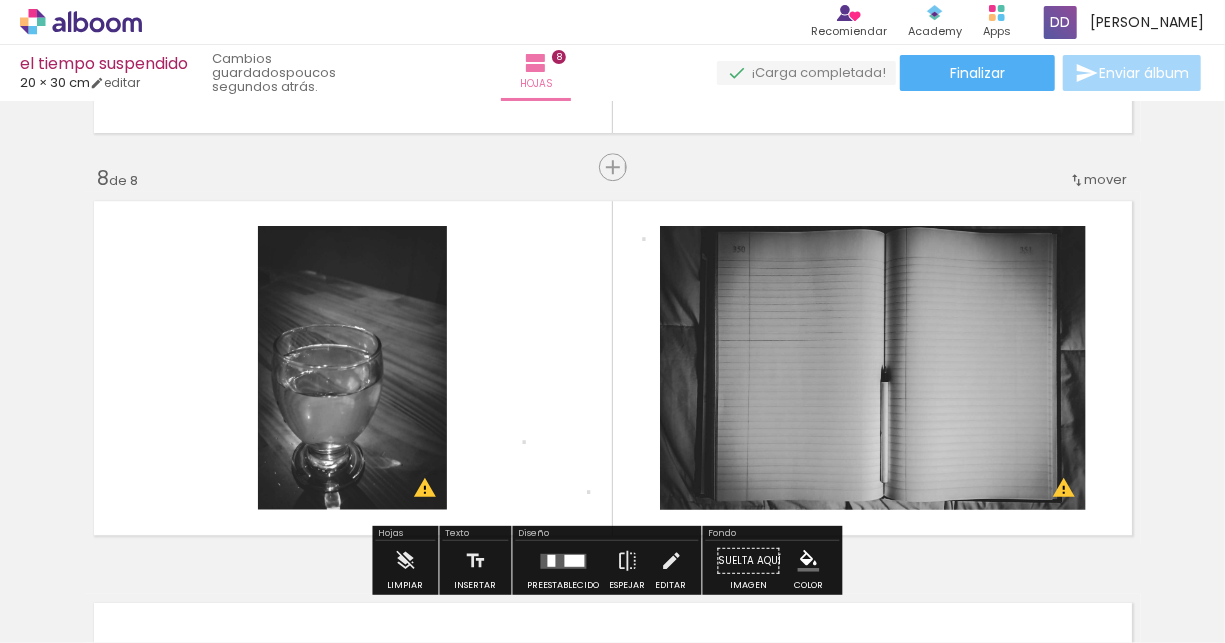scroll, scrollTop: 3013, scrollLeft: 0, axis: vertical 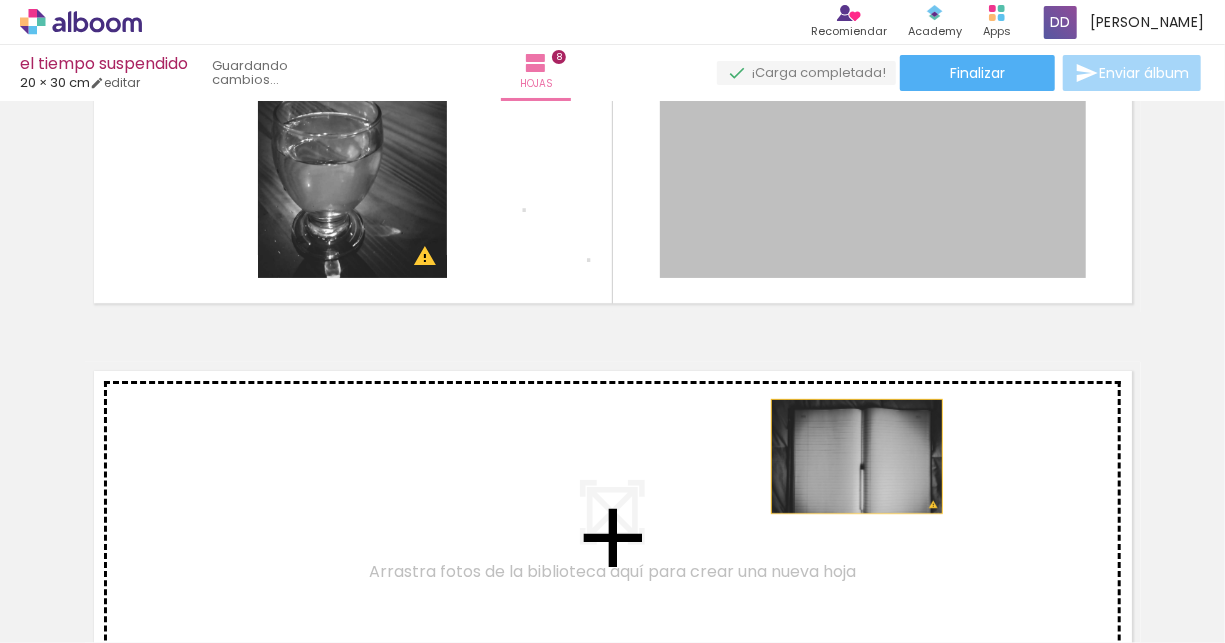 drag, startPoint x: 962, startPoint y: 186, endPoint x: 847, endPoint y: 456, distance: 293.4706 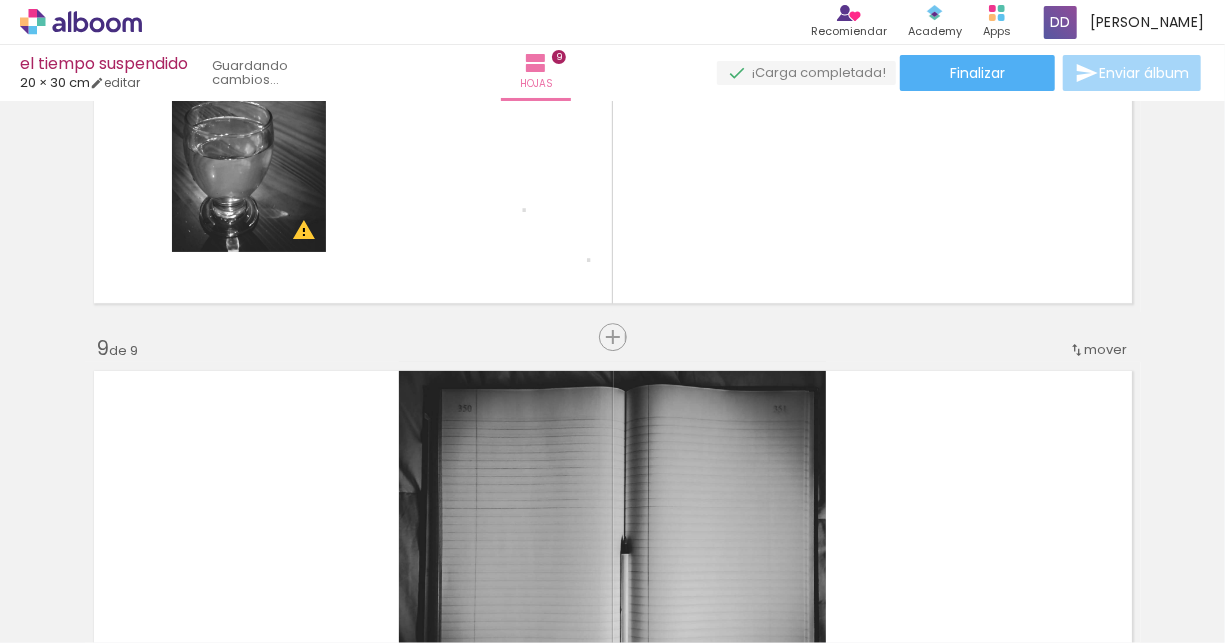 scroll, scrollTop: 3241, scrollLeft: 0, axis: vertical 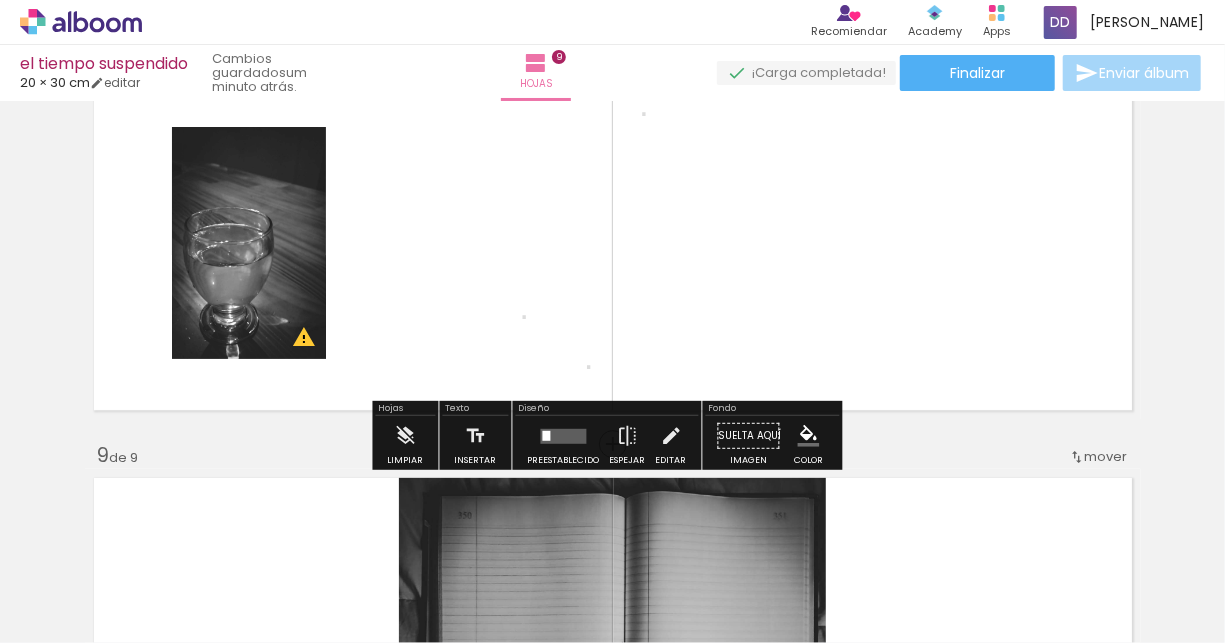 click at bounding box center [564, 435] 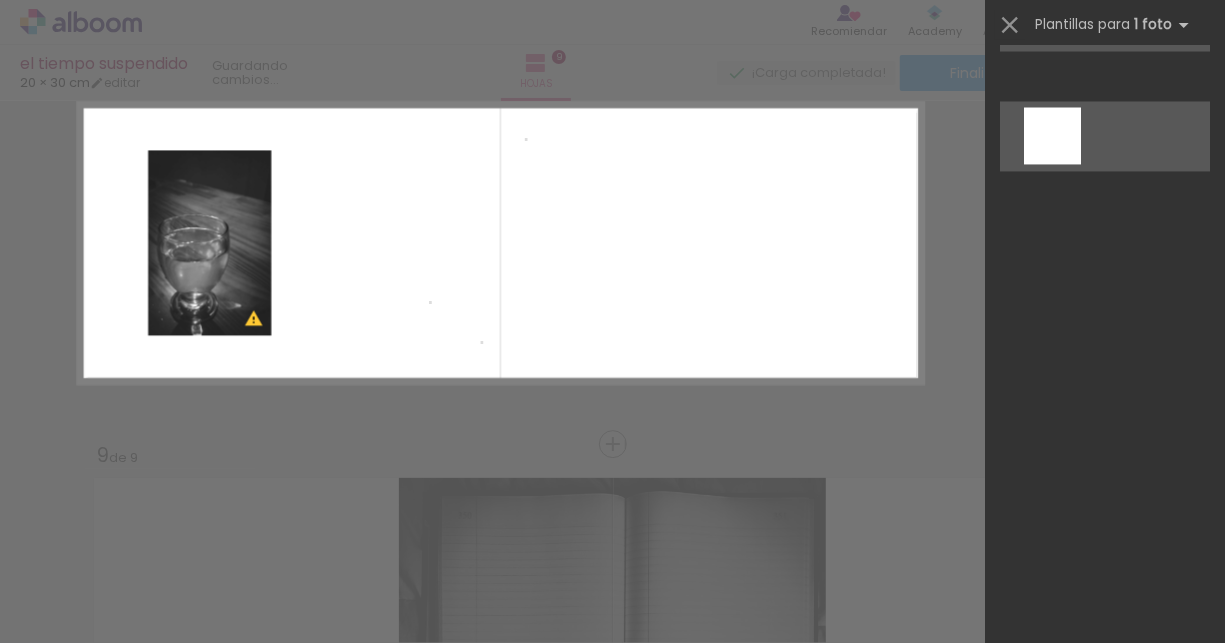 scroll, scrollTop: 0, scrollLeft: 0, axis: both 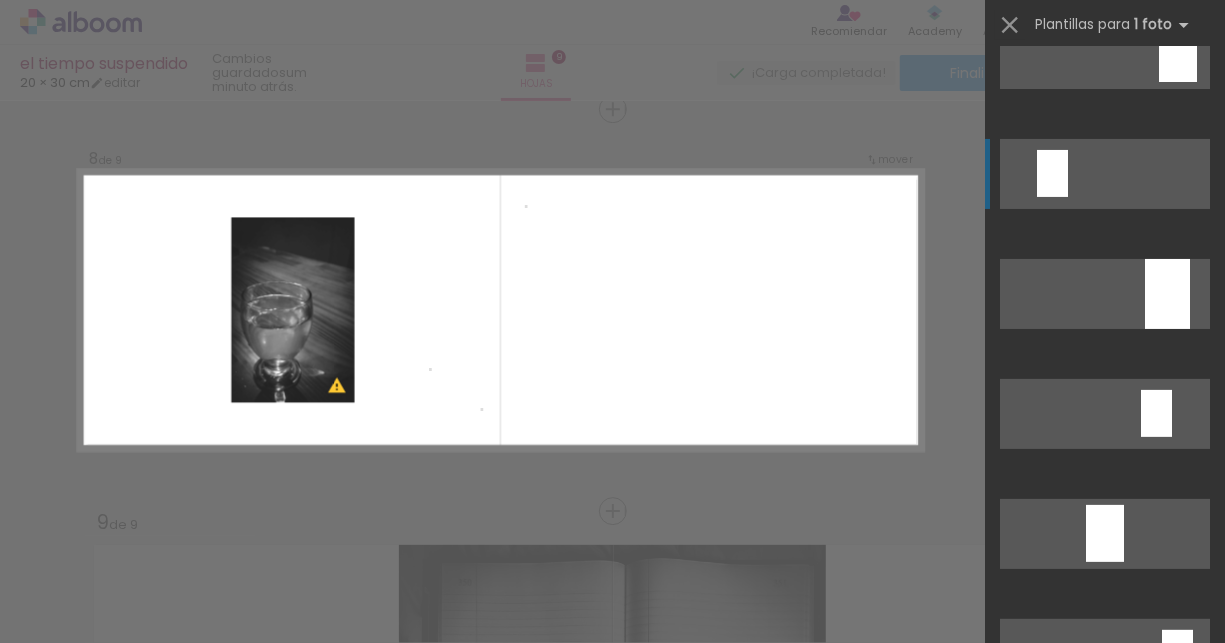 click at bounding box center (1052, 173) 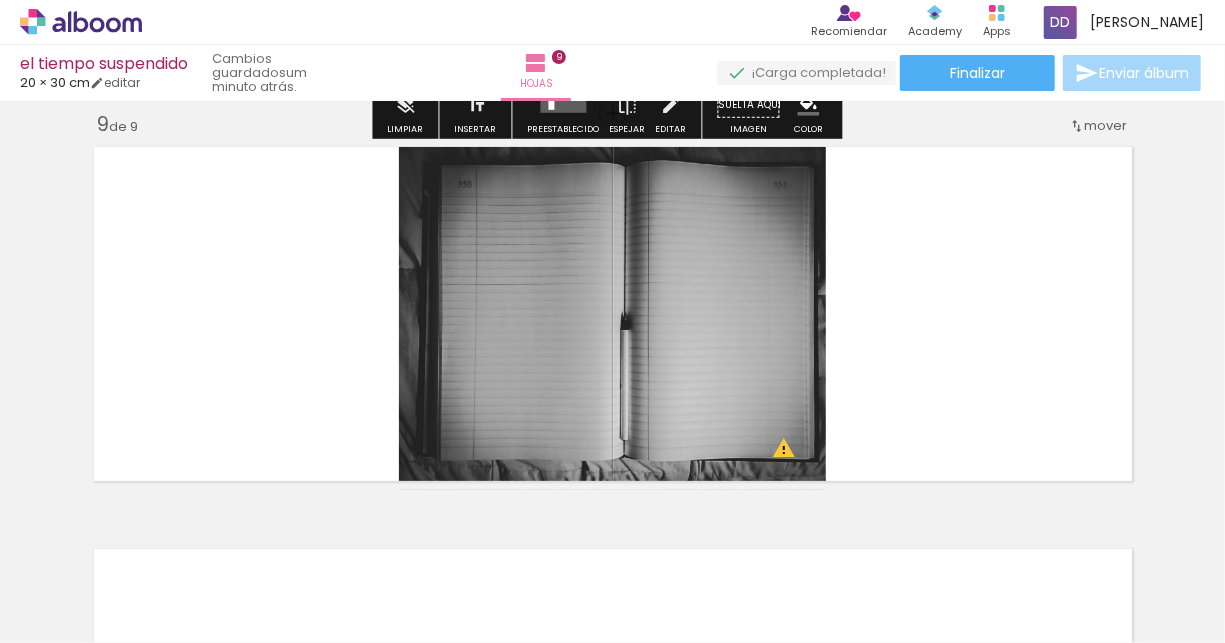 scroll, scrollTop: 3239, scrollLeft: 0, axis: vertical 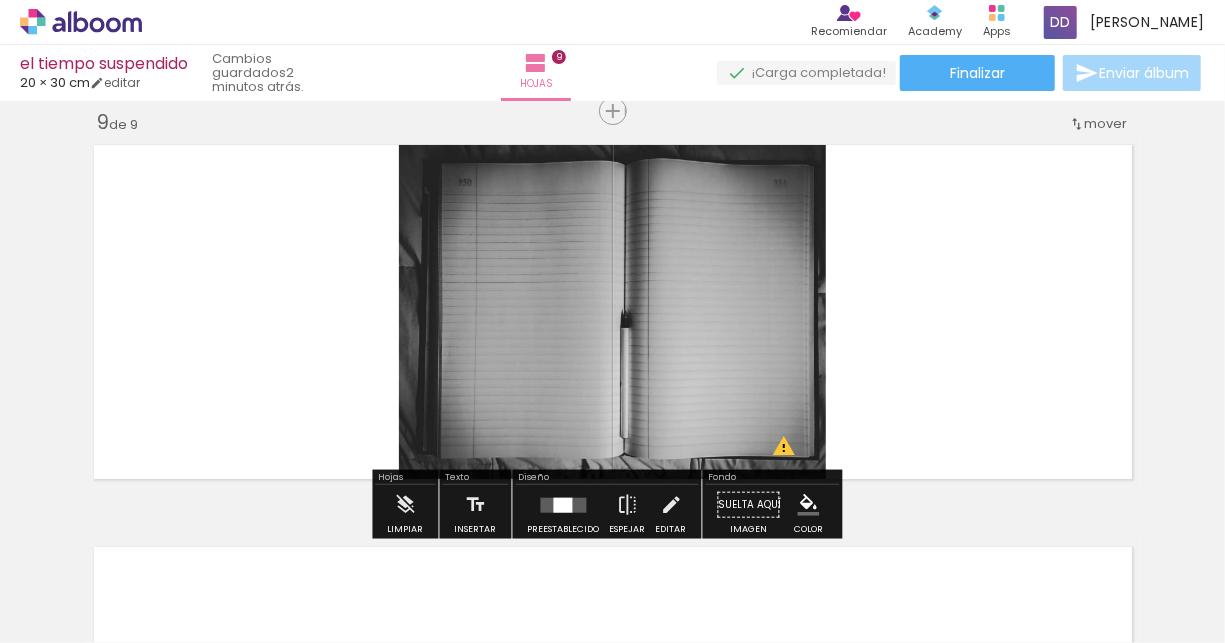 click at bounding box center [563, 504] 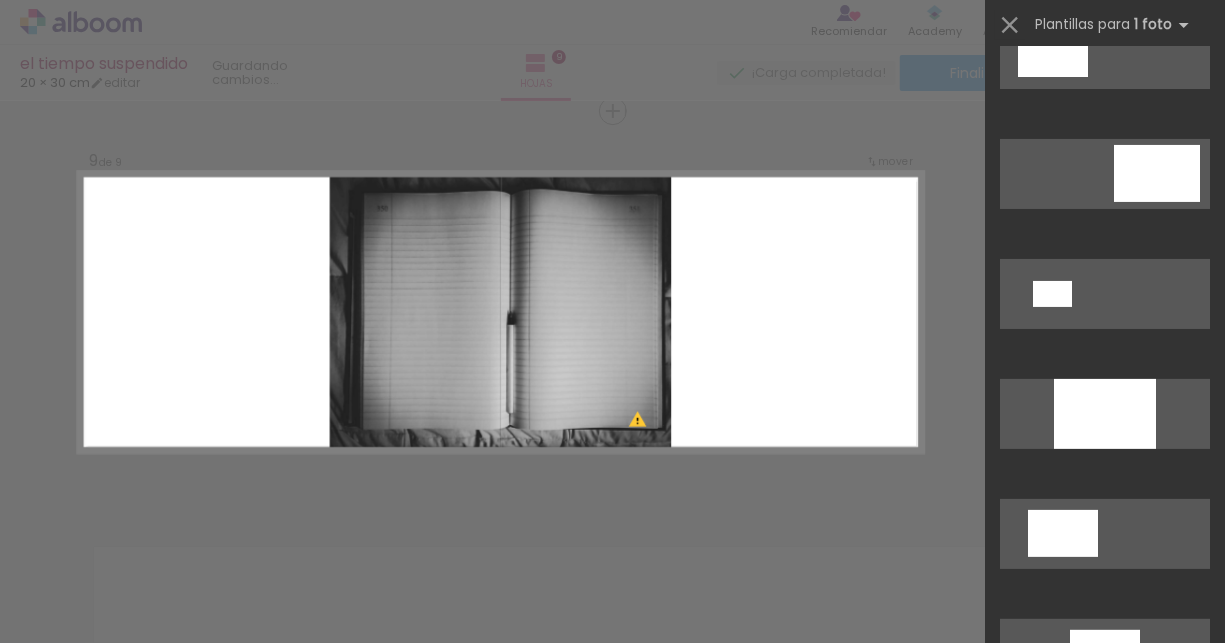 scroll, scrollTop: 0, scrollLeft: 0, axis: both 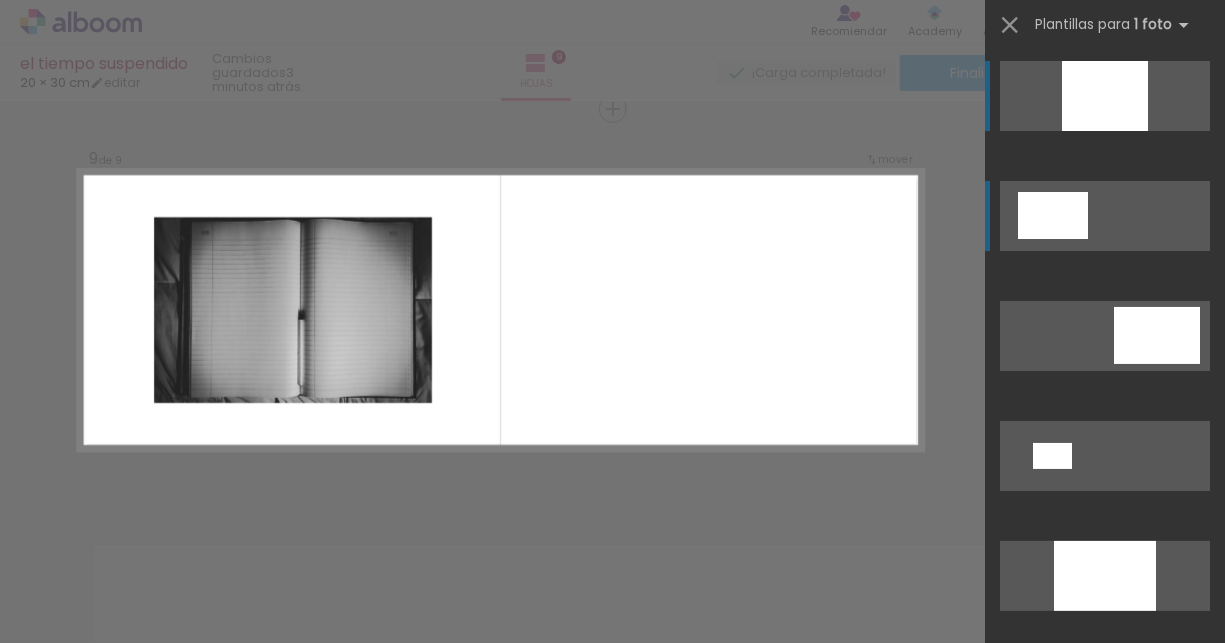 click at bounding box center (1157, 335) 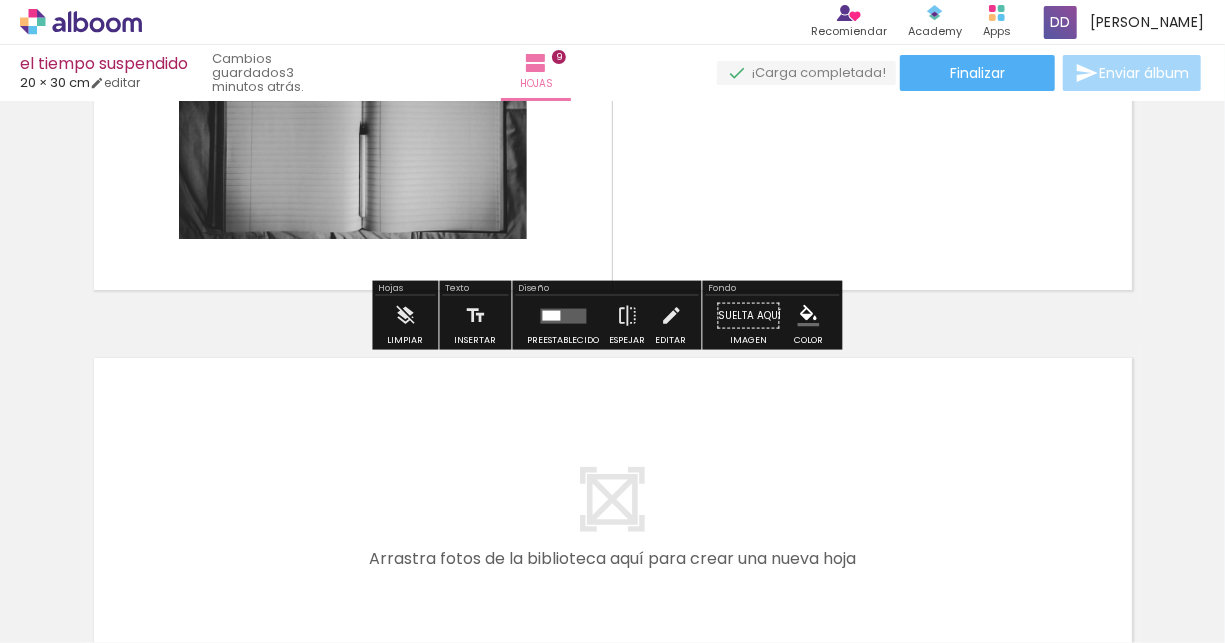 scroll, scrollTop: 3180, scrollLeft: 0, axis: vertical 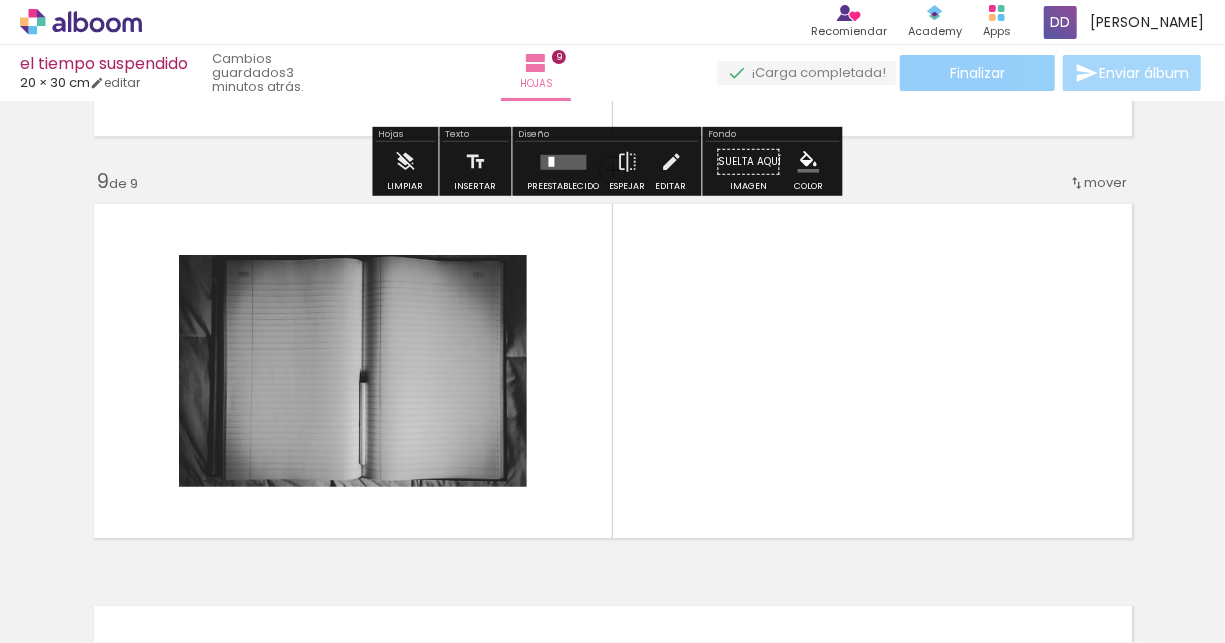 click on "Finalizar" 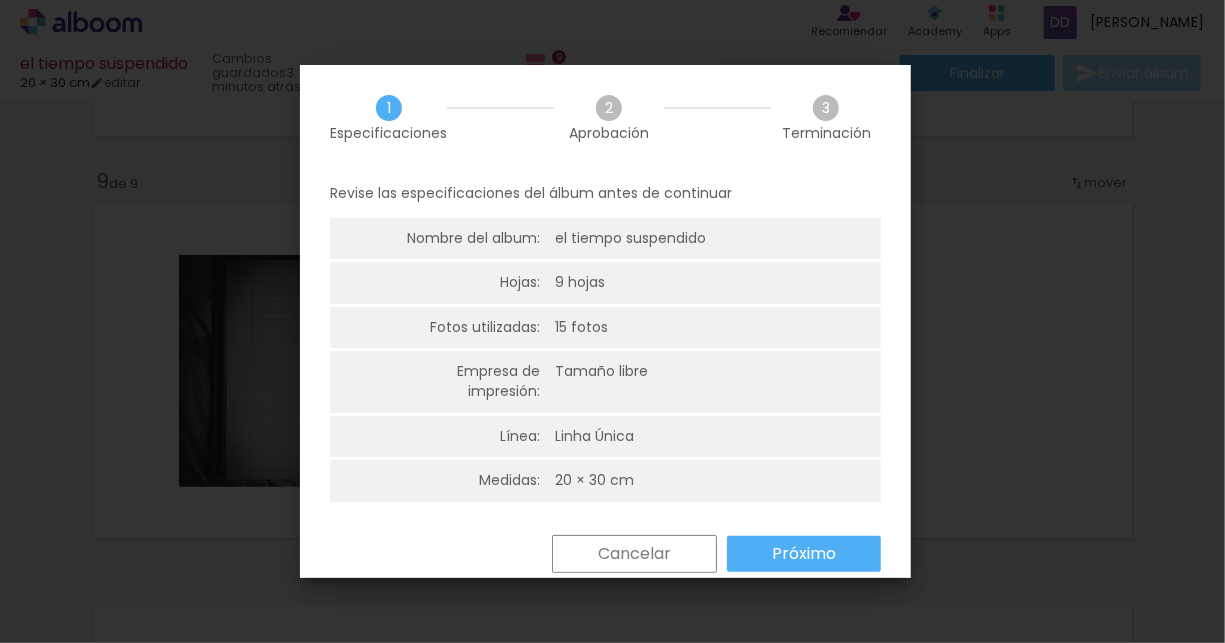 click on "Próximo" at bounding box center [0, 0] 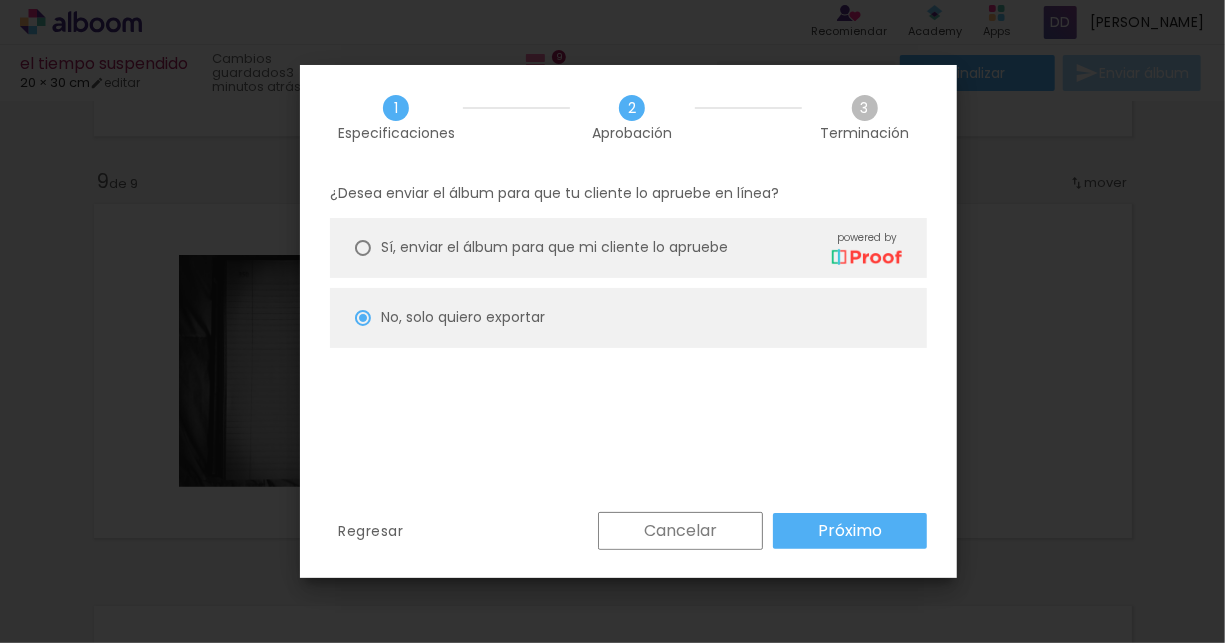 click on "Próximo" at bounding box center (0, 0) 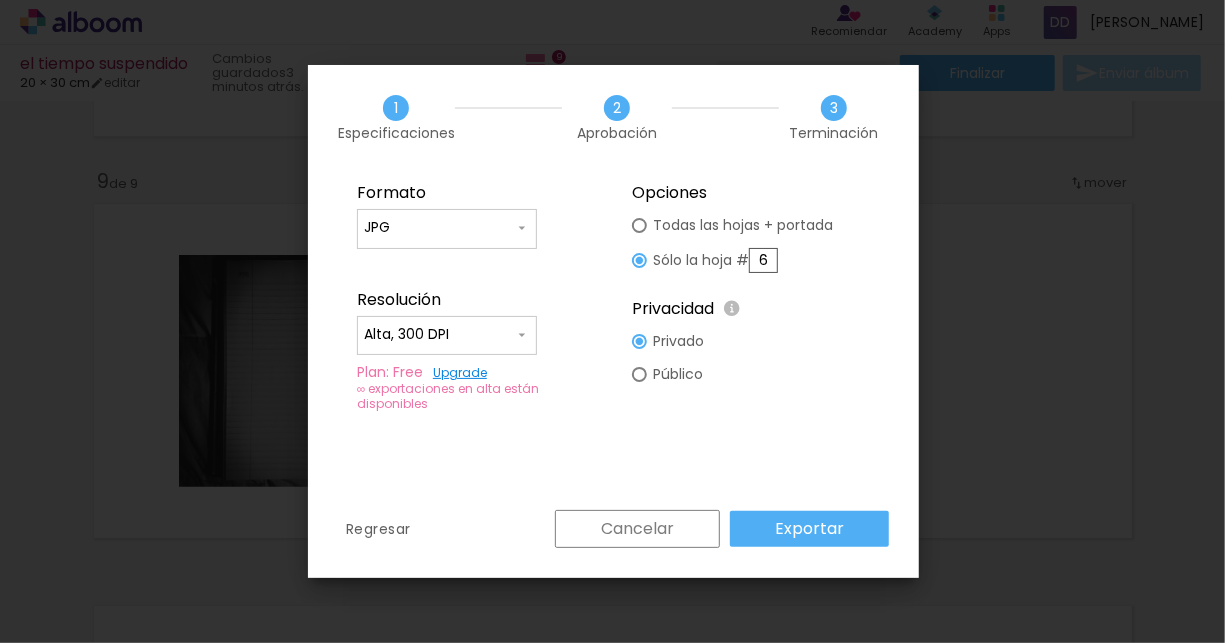 drag, startPoint x: 774, startPoint y: 260, endPoint x: 744, endPoint y: 260, distance: 30 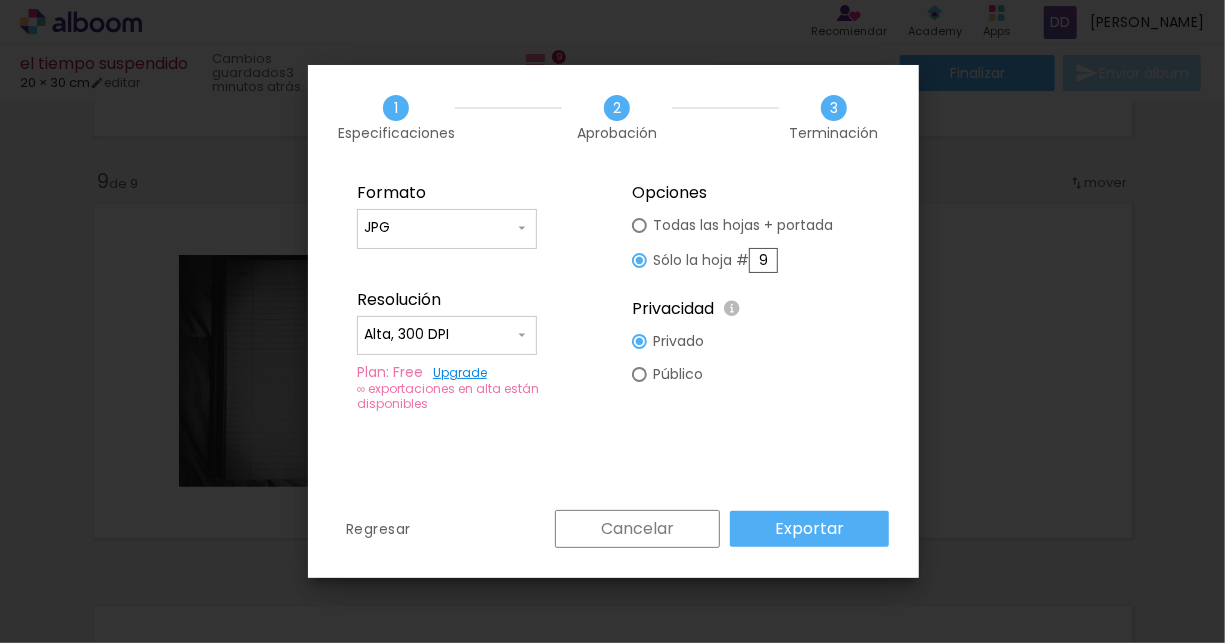 type on "9" 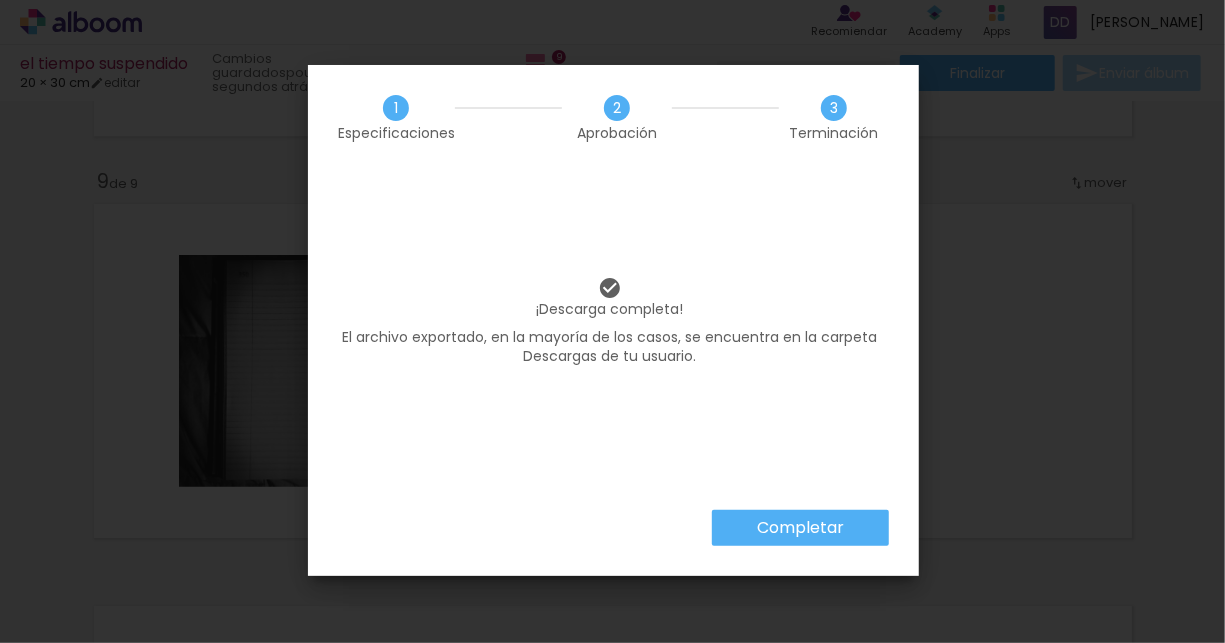 click on "Completar" at bounding box center (800, 528) 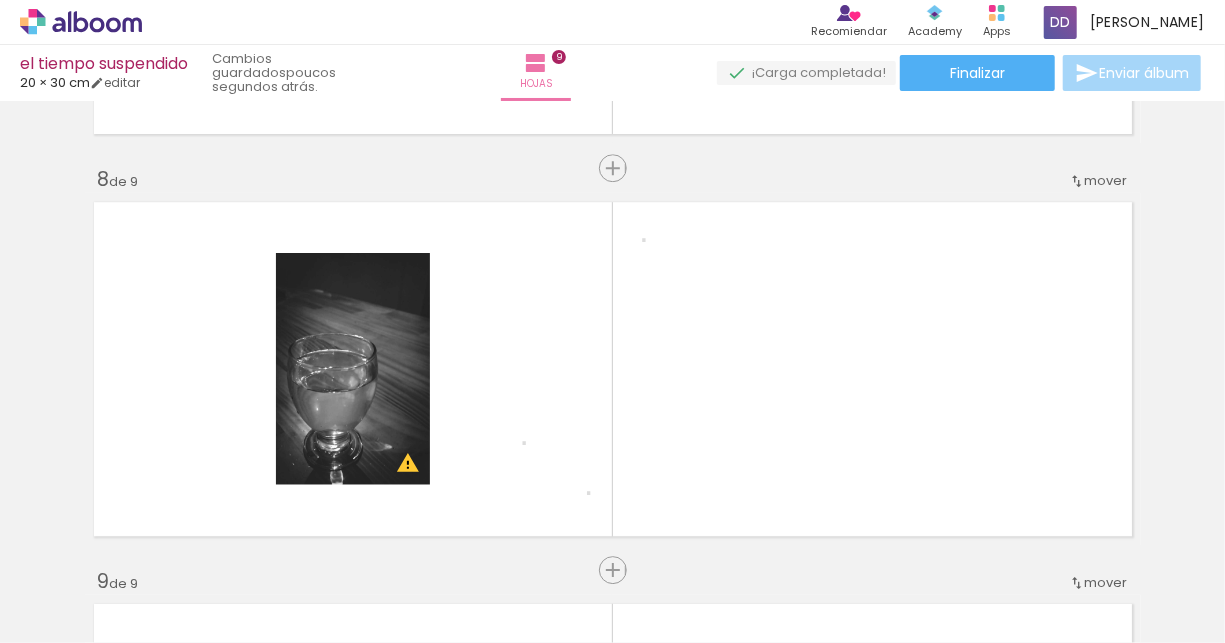 scroll, scrollTop: 3280, scrollLeft: 0, axis: vertical 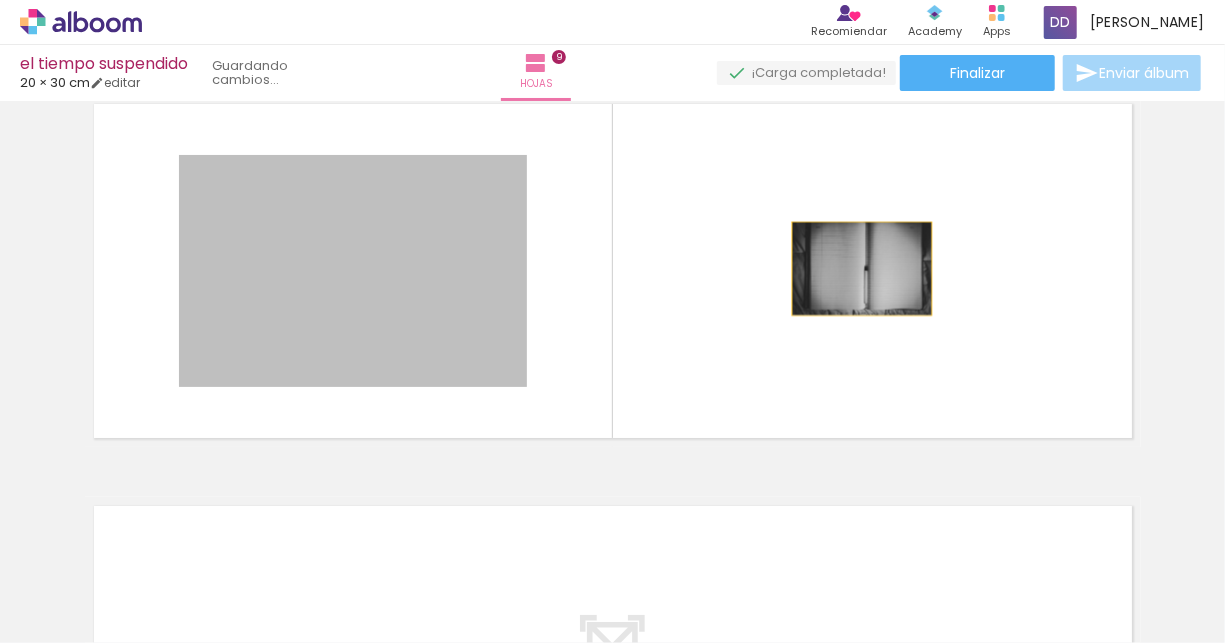 drag, startPoint x: 398, startPoint y: 320, endPoint x: 851, endPoint y: 267, distance: 456.0899 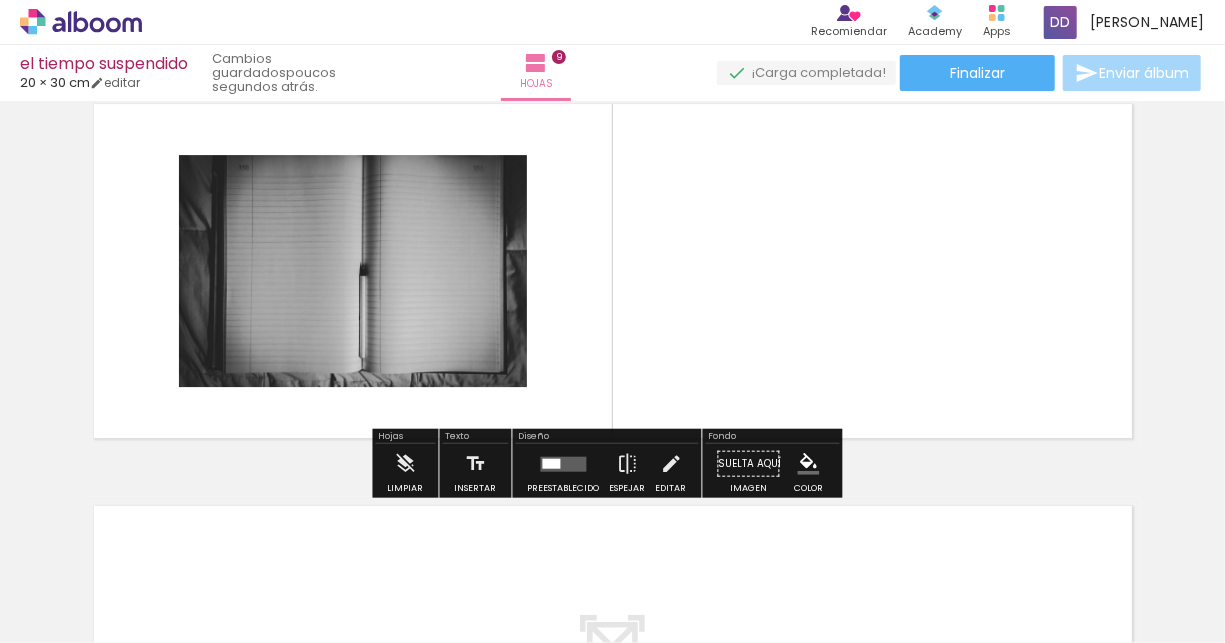 click at bounding box center [564, 463] 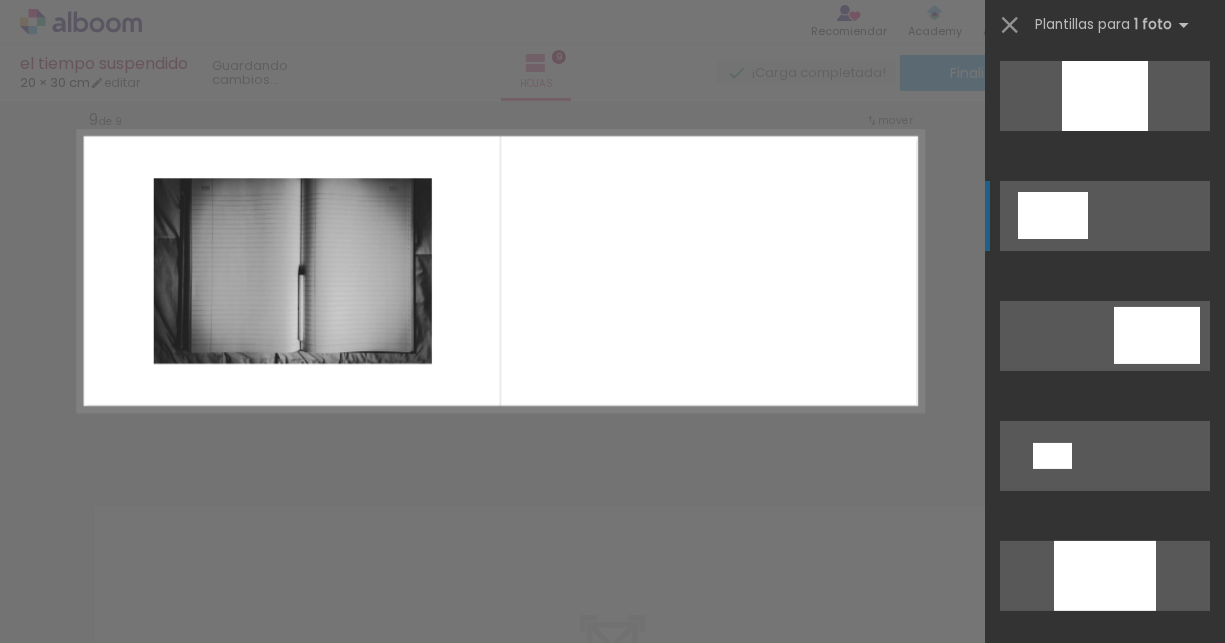 scroll, scrollTop: 120, scrollLeft: 0, axis: vertical 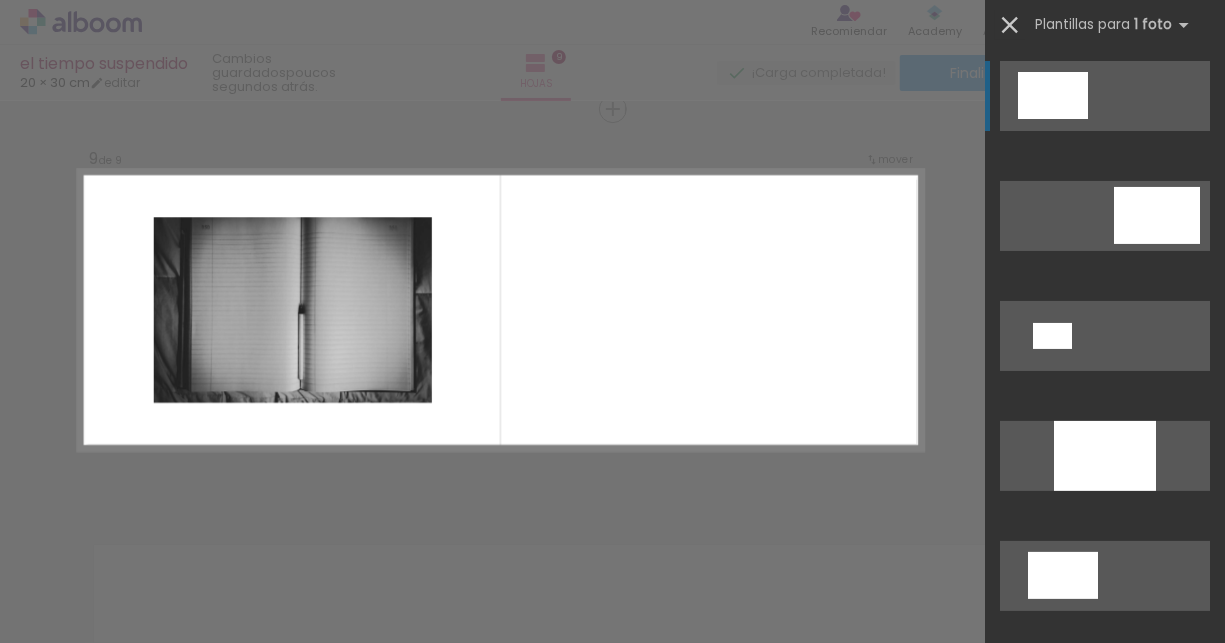 click at bounding box center [1010, 25] 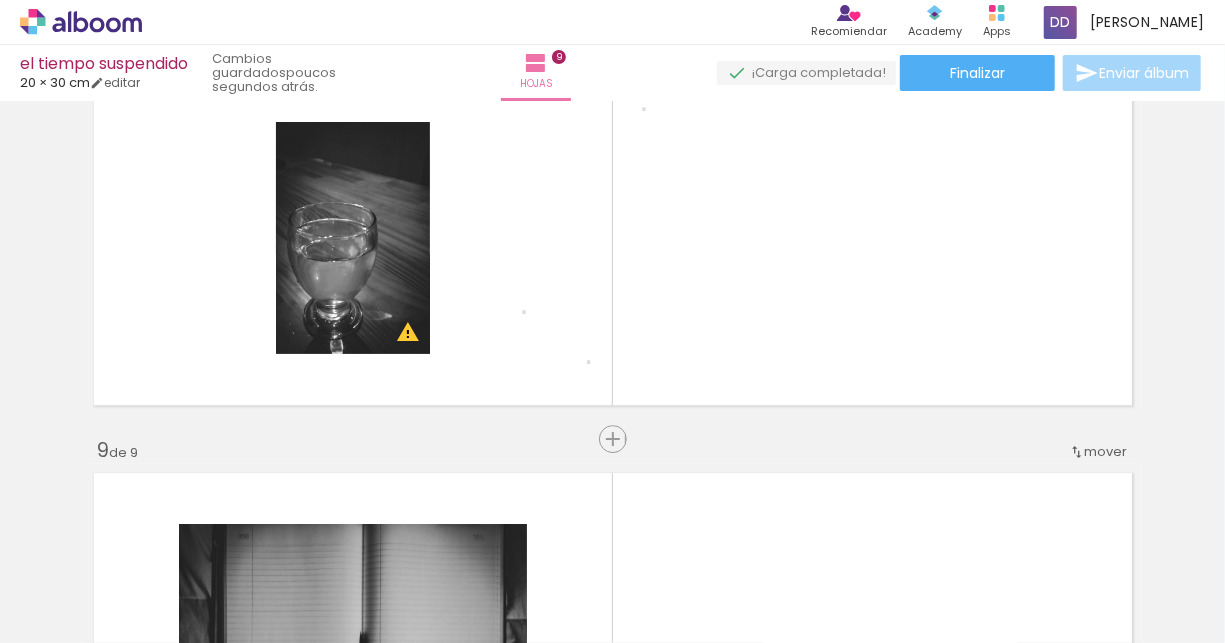 scroll, scrollTop: 2841, scrollLeft: 0, axis: vertical 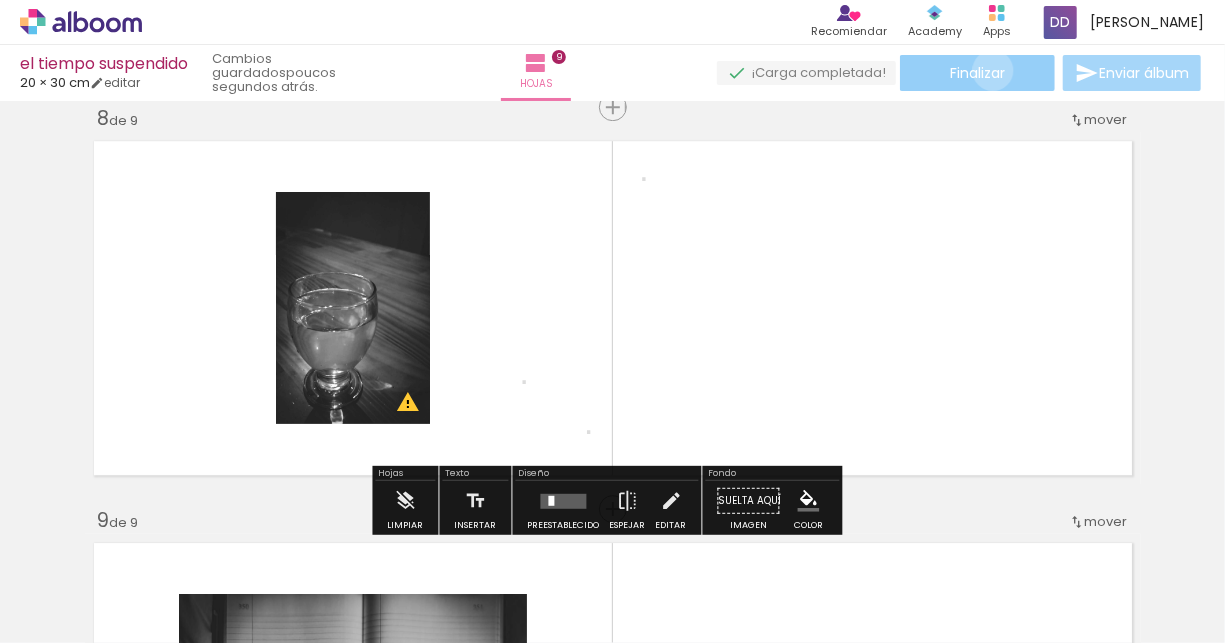 click on "Finalizar" 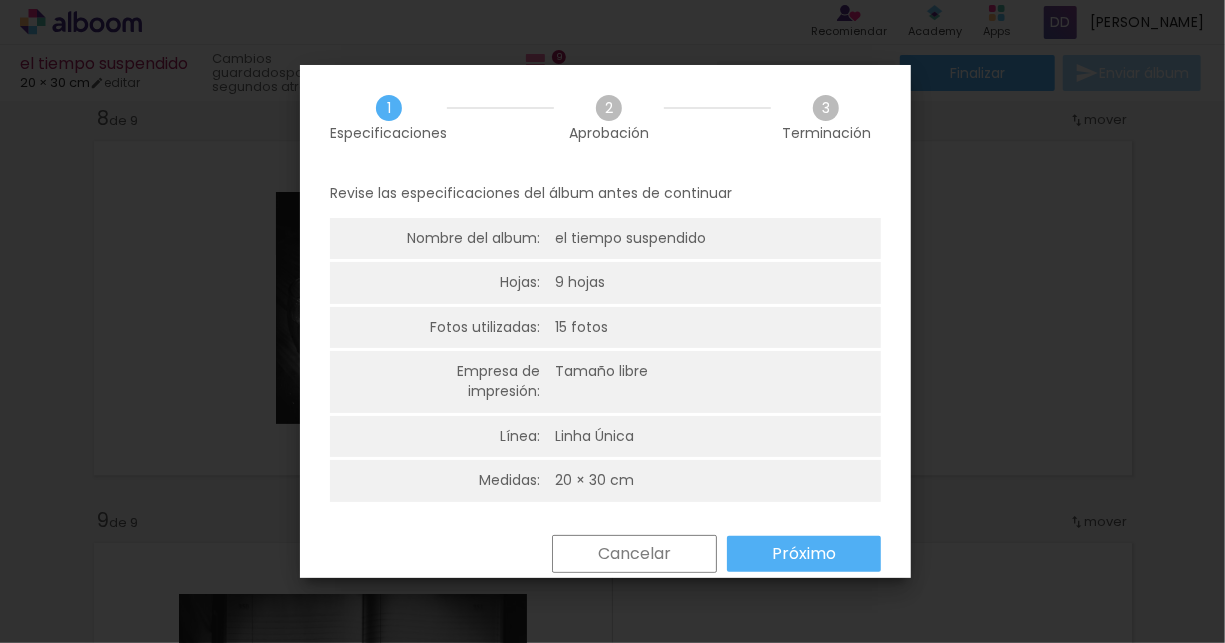 click on "Próximo" at bounding box center (0, 0) 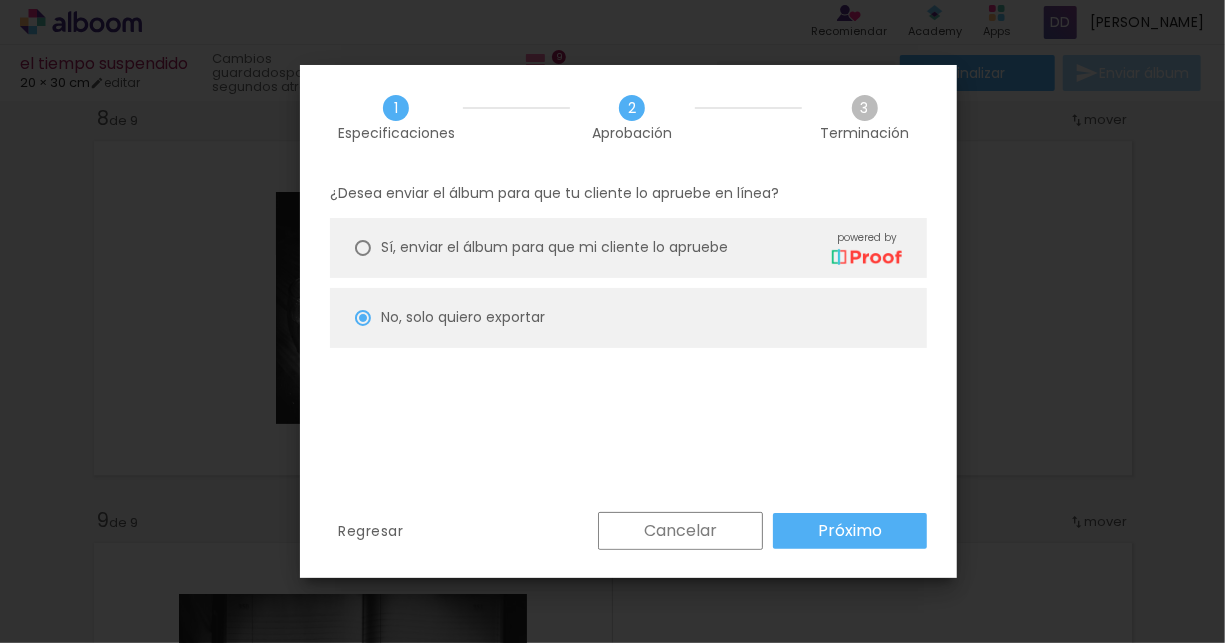 click on "Próximo" at bounding box center (0, 0) 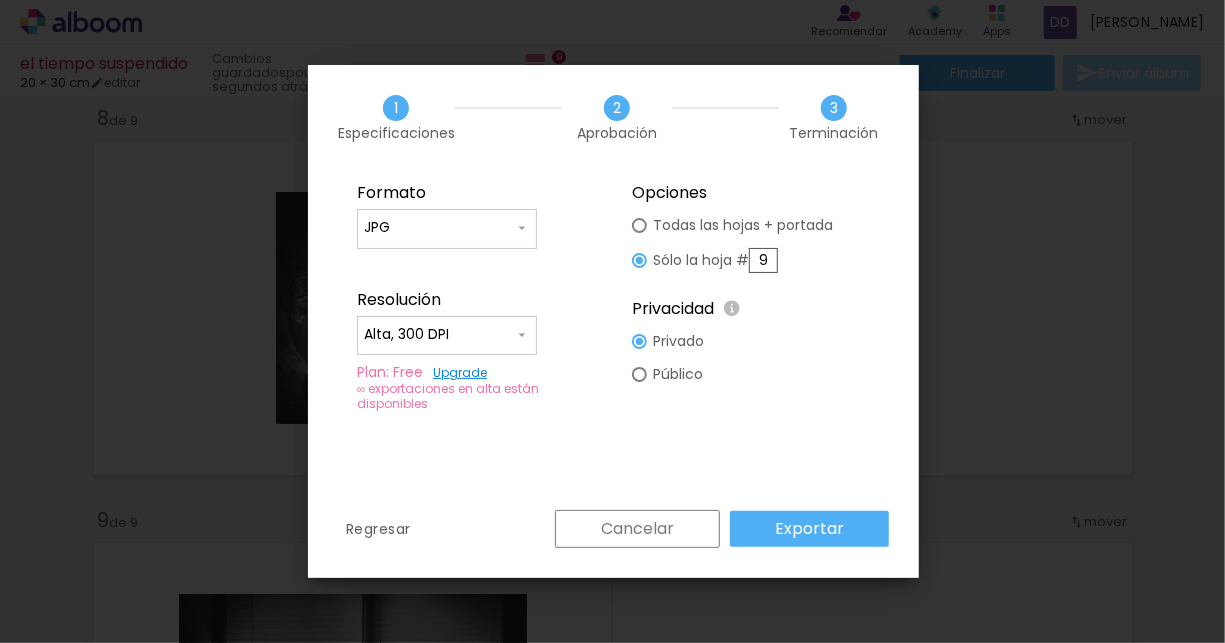 click on "9" at bounding box center [763, 260] 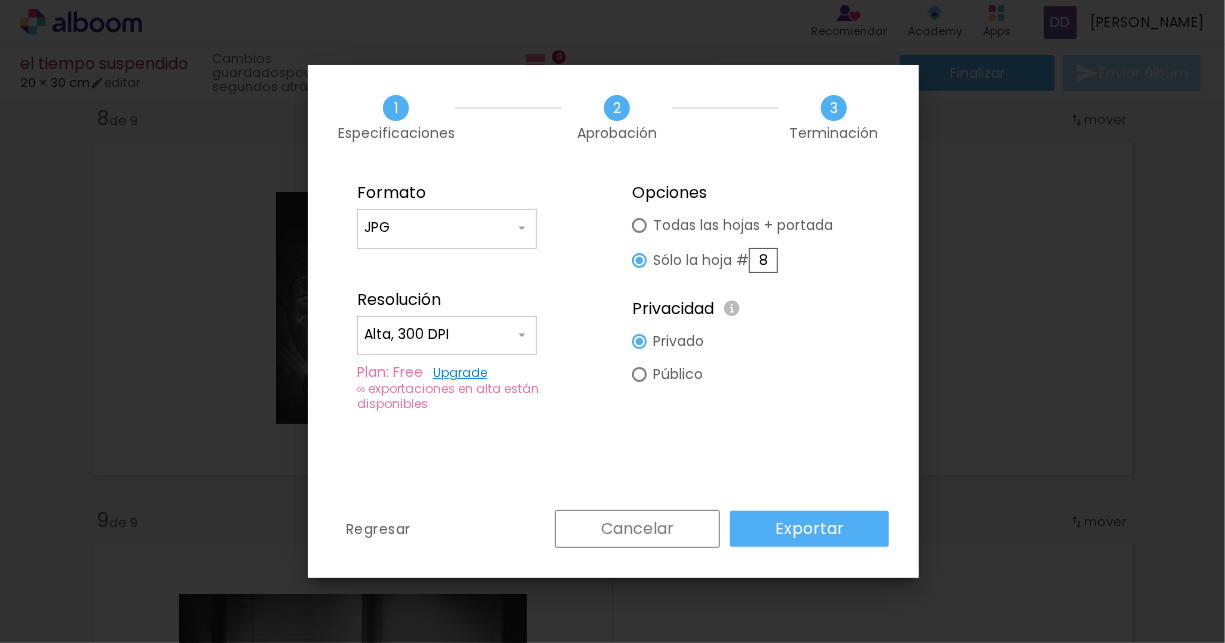 type on "8" 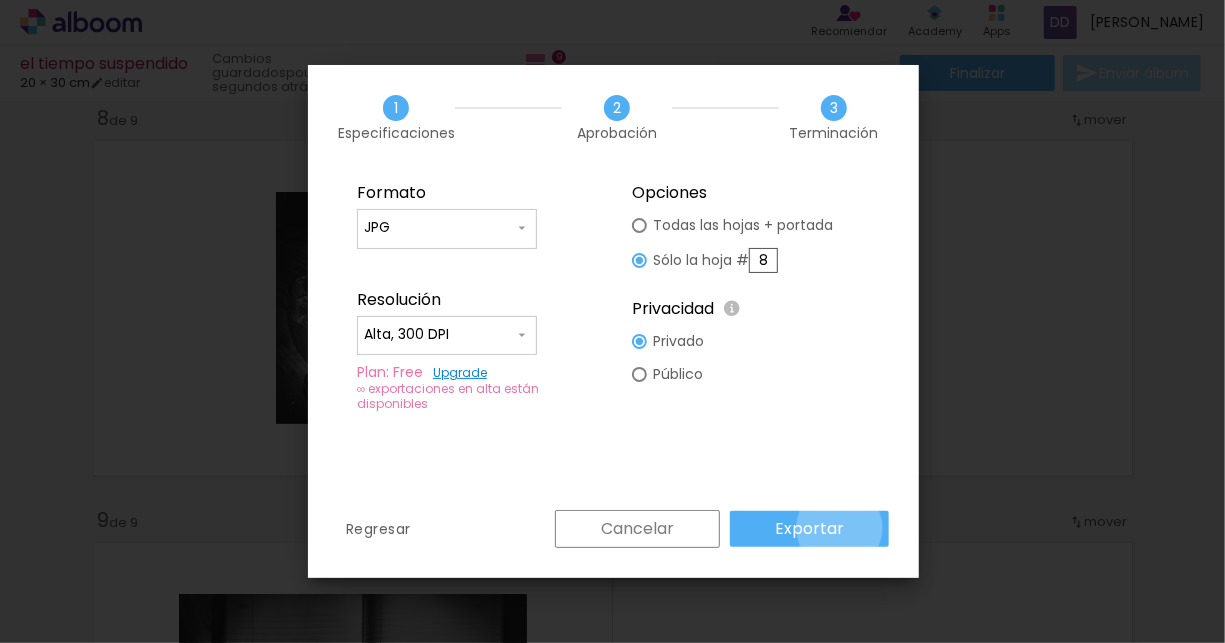 click on "Exportar" at bounding box center [0, 0] 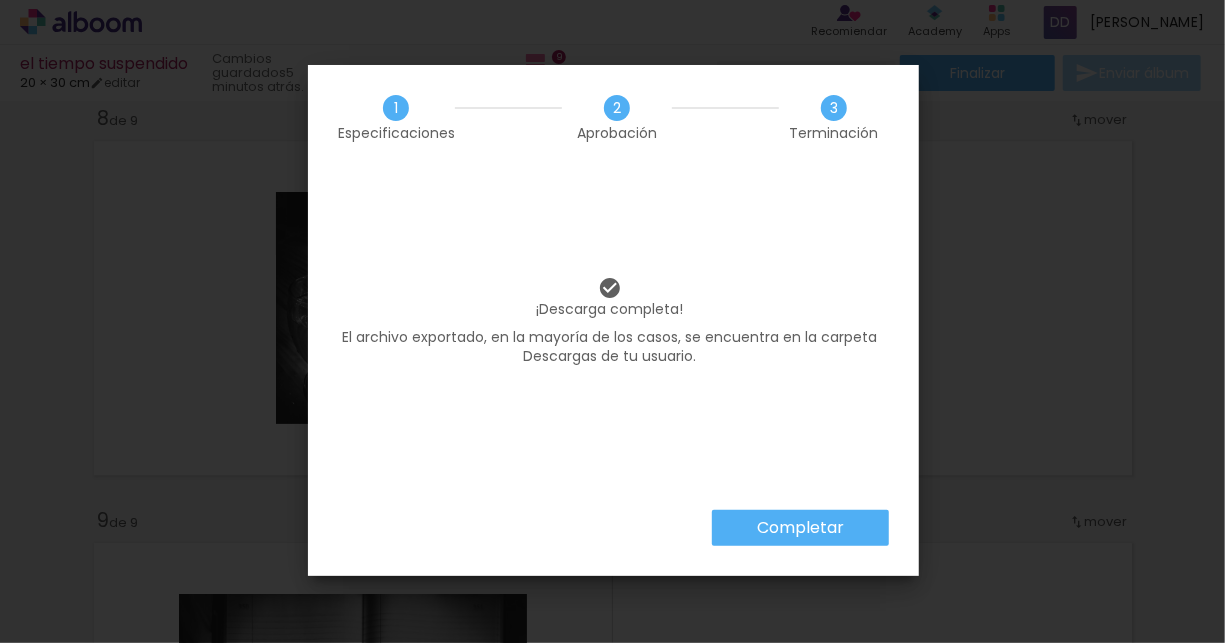 click on "Completar" at bounding box center [800, 528] 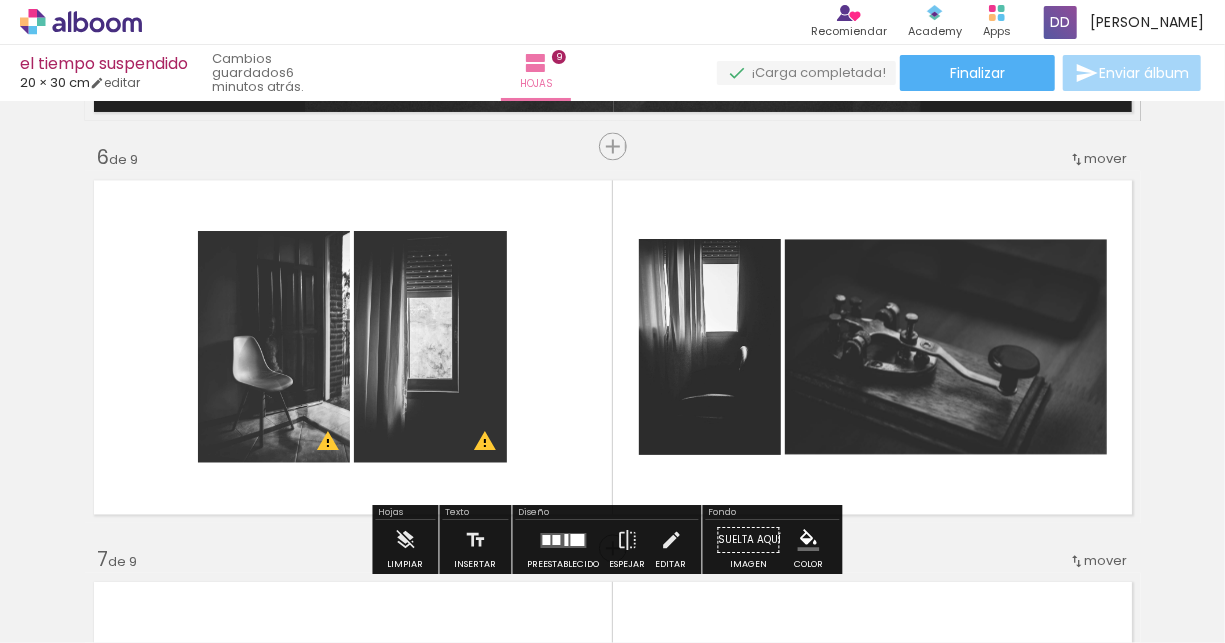 scroll, scrollTop: 2041, scrollLeft: 0, axis: vertical 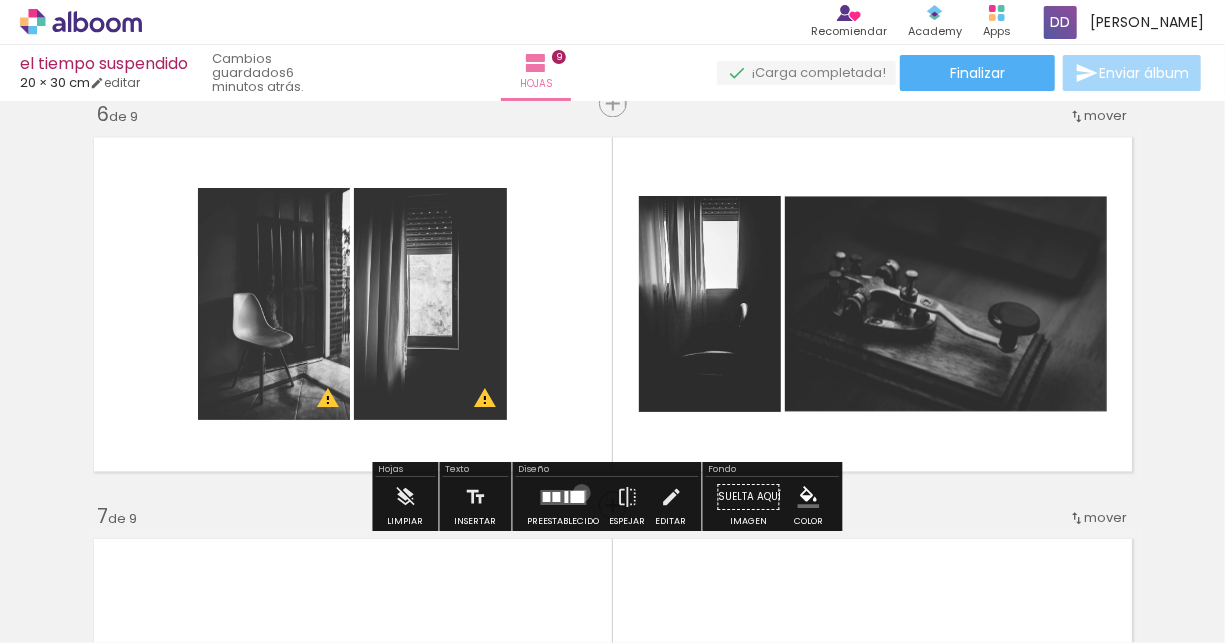 click at bounding box center [578, 496] 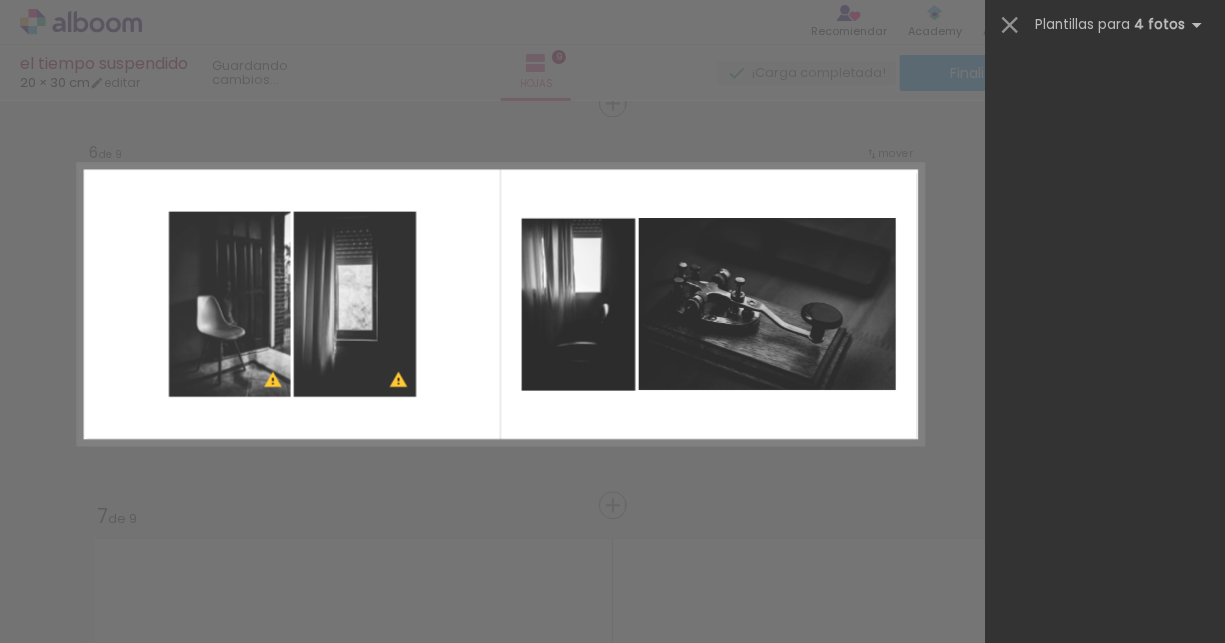 scroll, scrollTop: 2400, scrollLeft: 0, axis: vertical 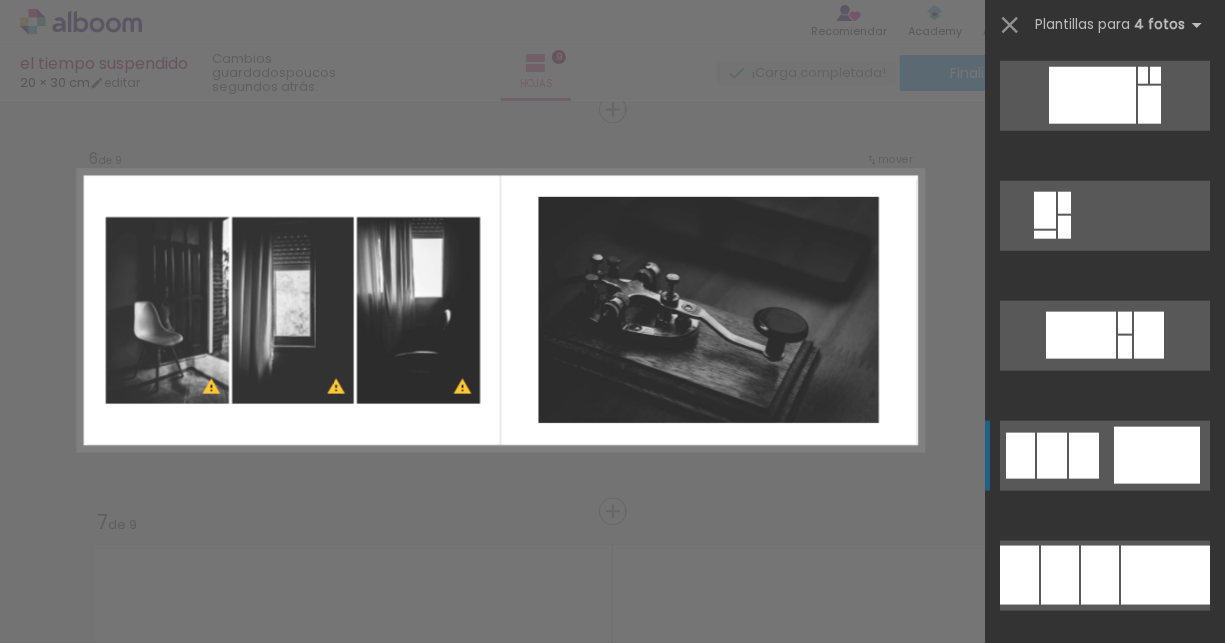 click at bounding box center [1168, -24] 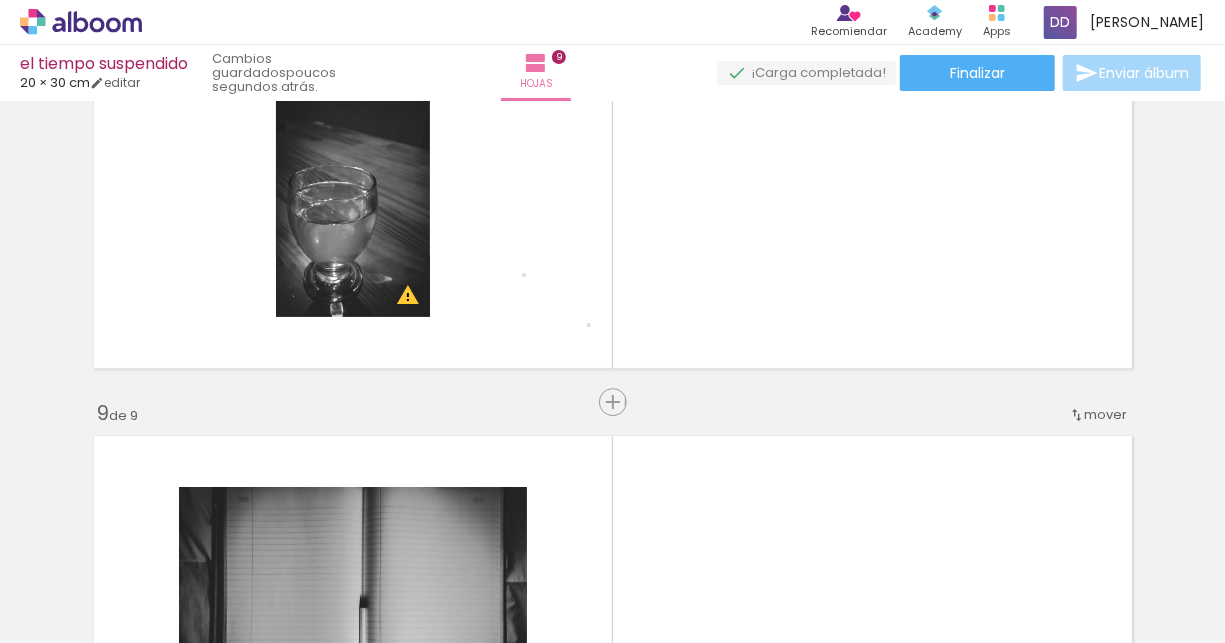scroll, scrollTop: 3035, scrollLeft: 0, axis: vertical 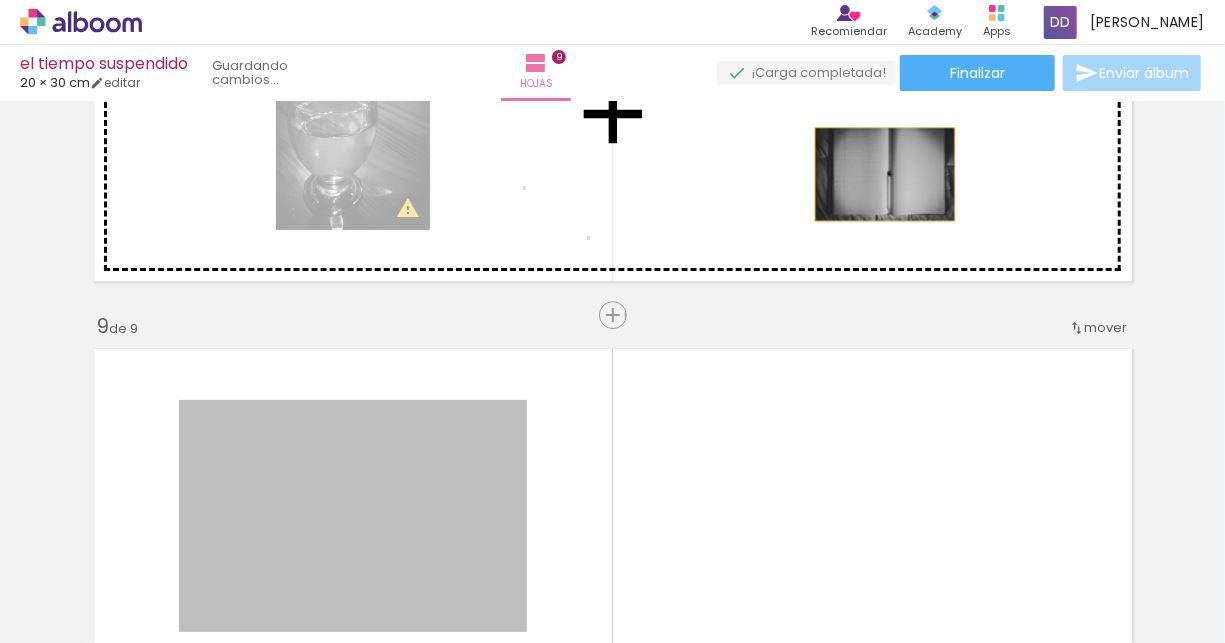 drag, startPoint x: 375, startPoint y: 490, endPoint x: 877, endPoint y: 174, distance: 593.17786 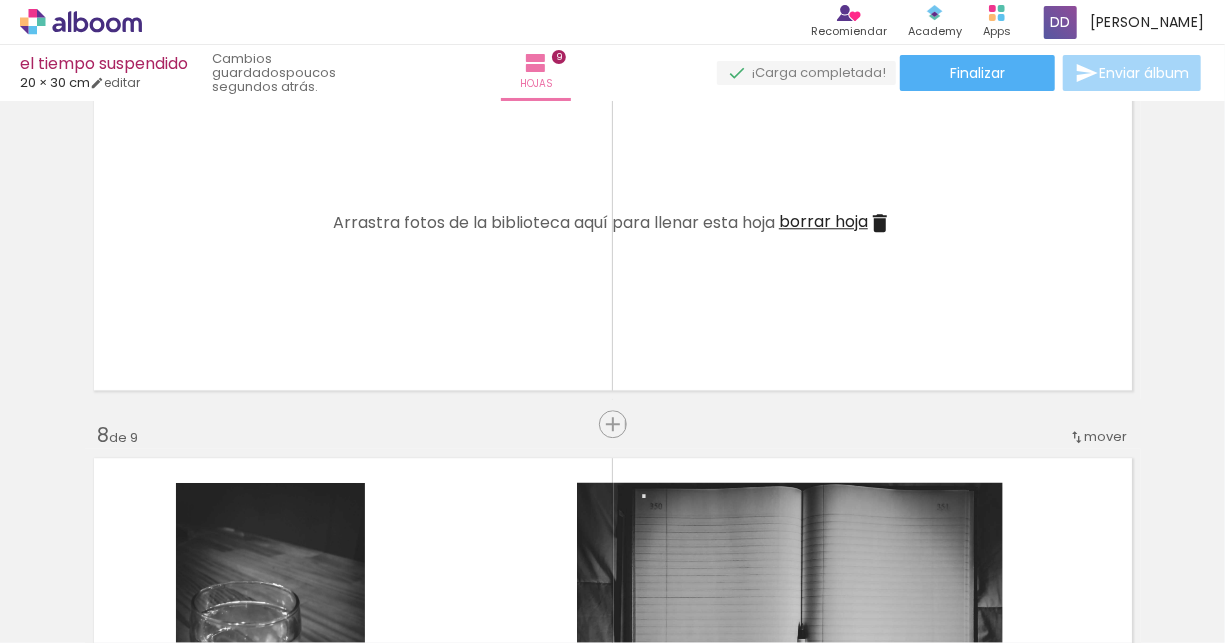 scroll, scrollTop: 2240, scrollLeft: 0, axis: vertical 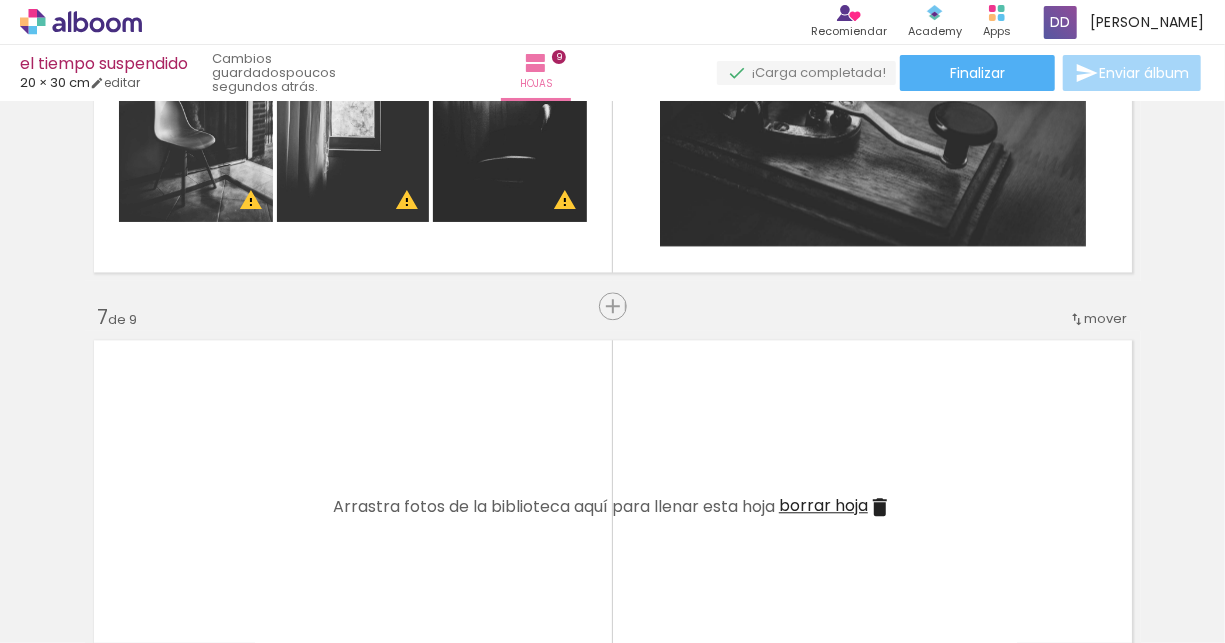 click on "borrar hoja" at bounding box center (823, 505) 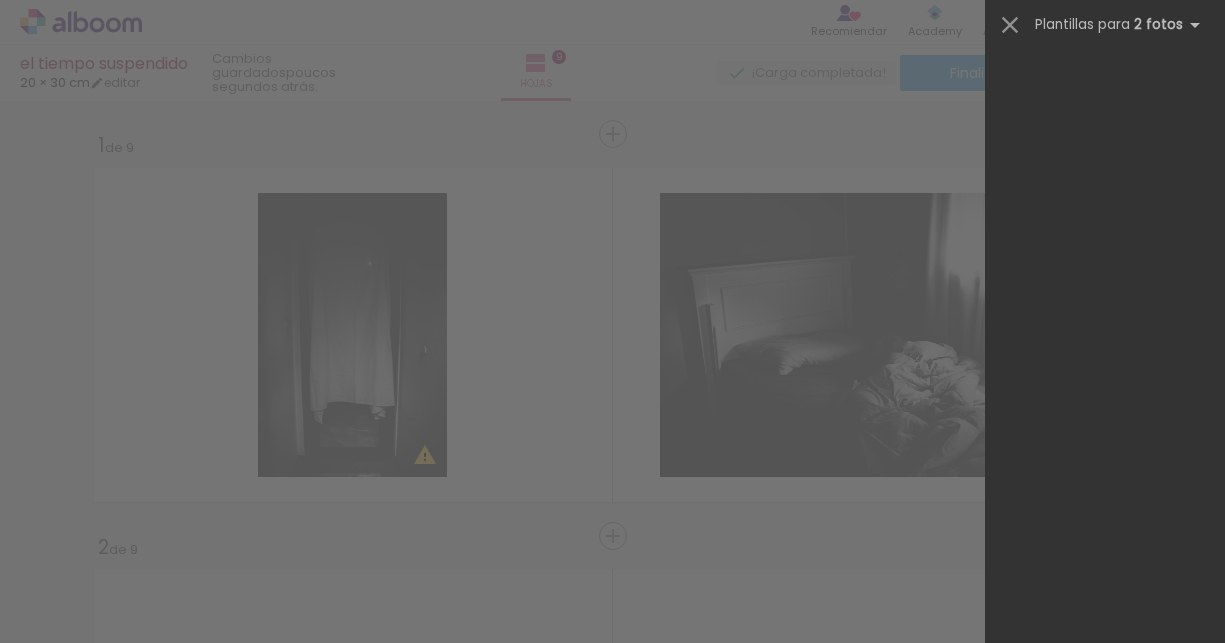 scroll, scrollTop: 0, scrollLeft: 0, axis: both 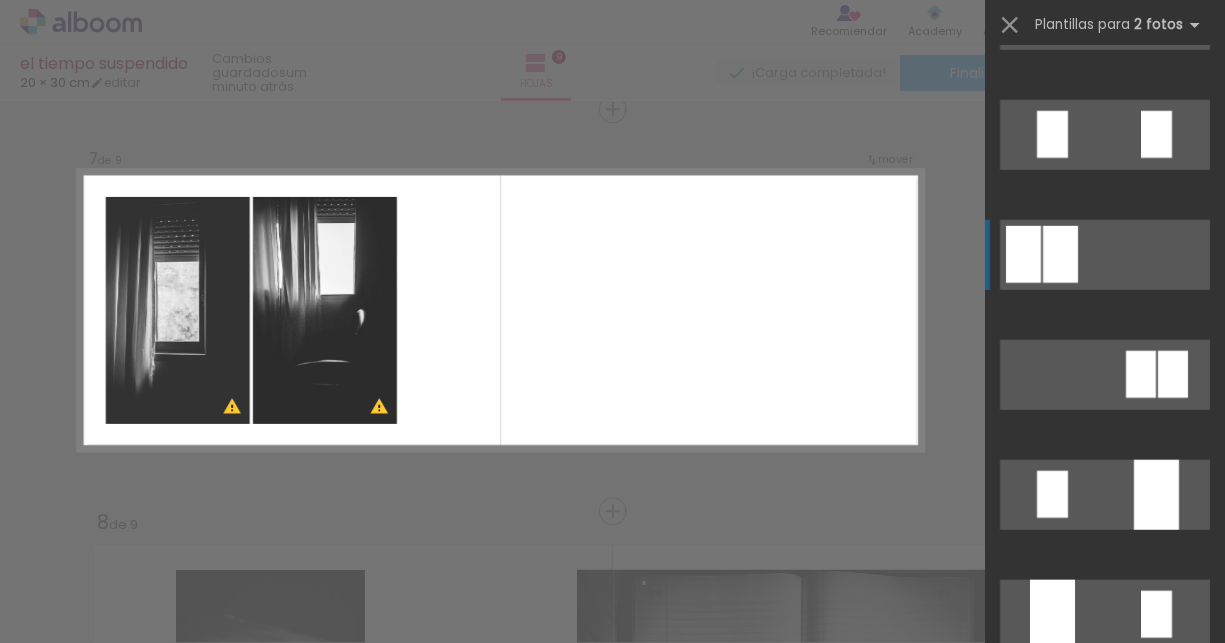 click at bounding box center [1105, -225] 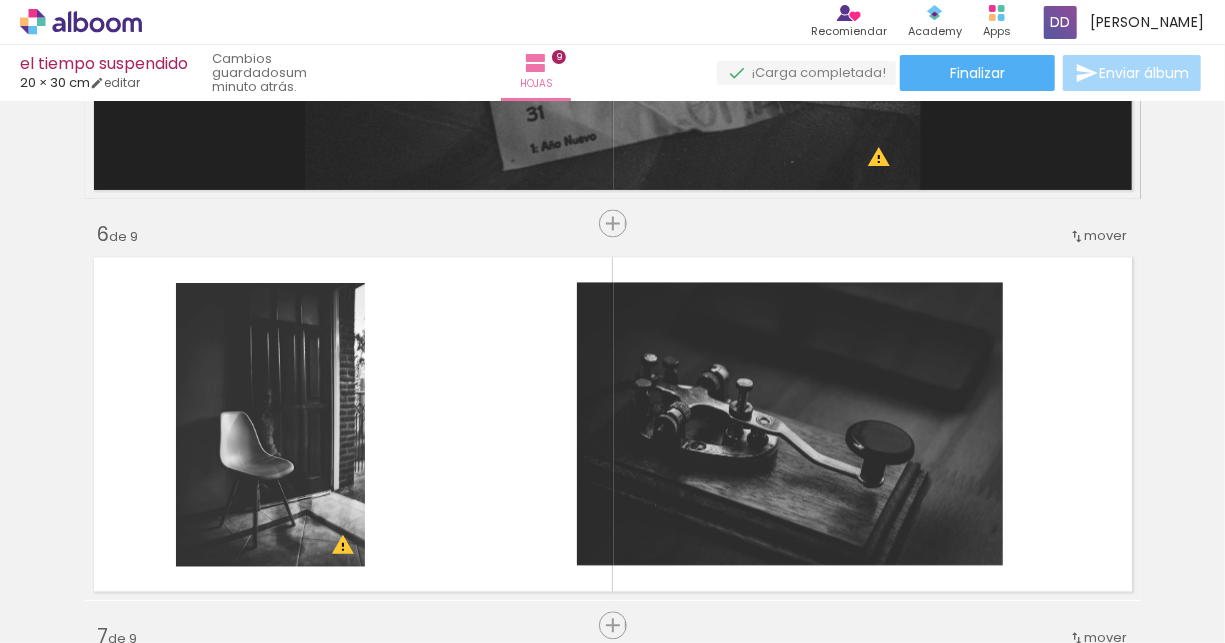 scroll, scrollTop: 1926, scrollLeft: 0, axis: vertical 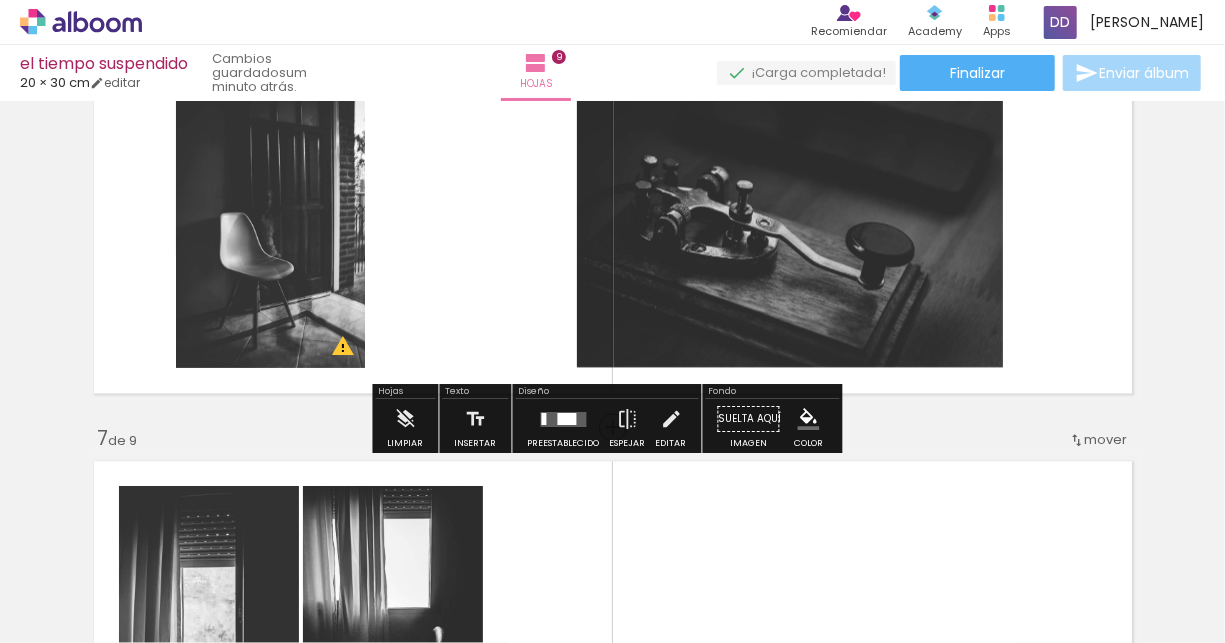 click at bounding box center [567, 418] 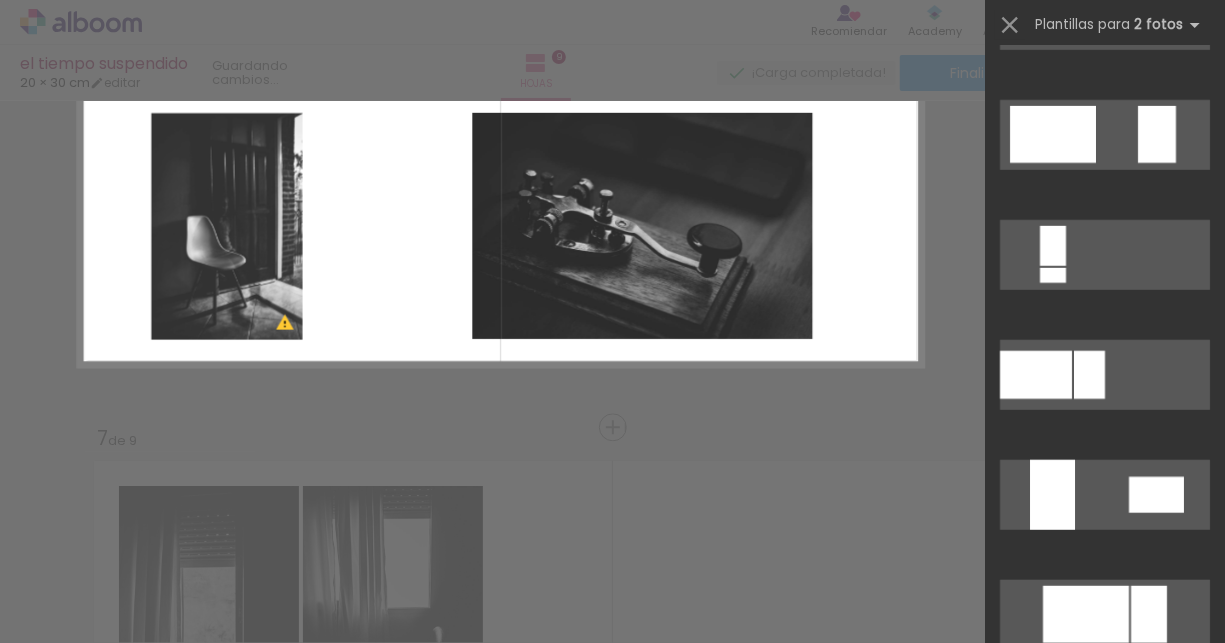scroll, scrollTop: 0, scrollLeft: 0, axis: both 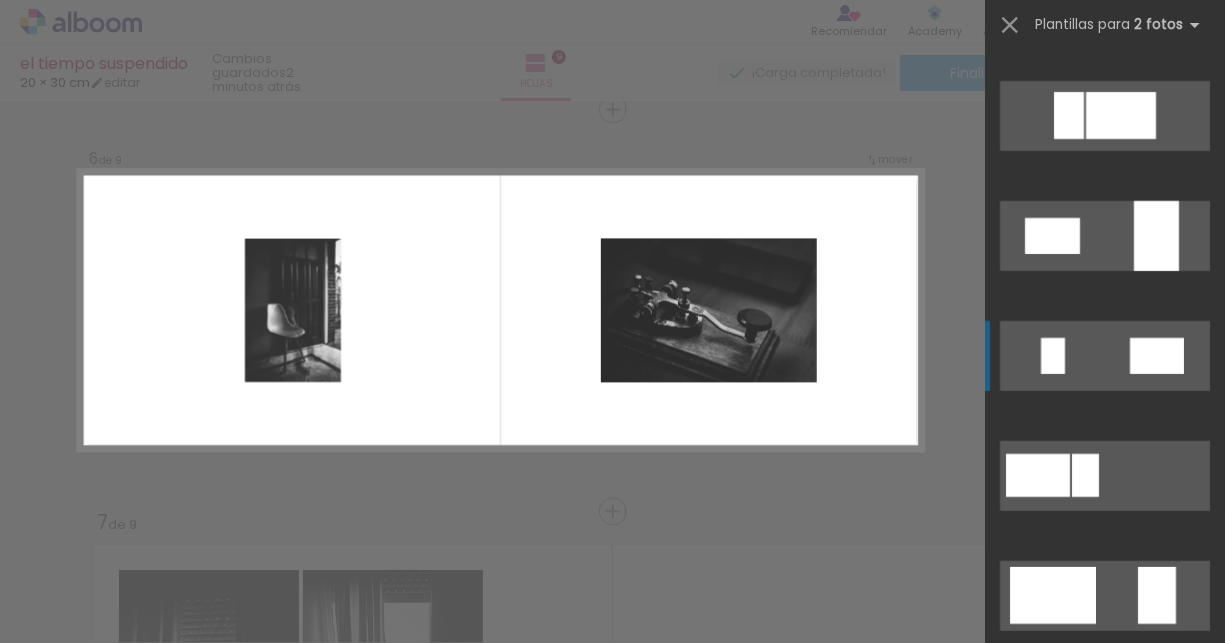 click at bounding box center [1105, 236] 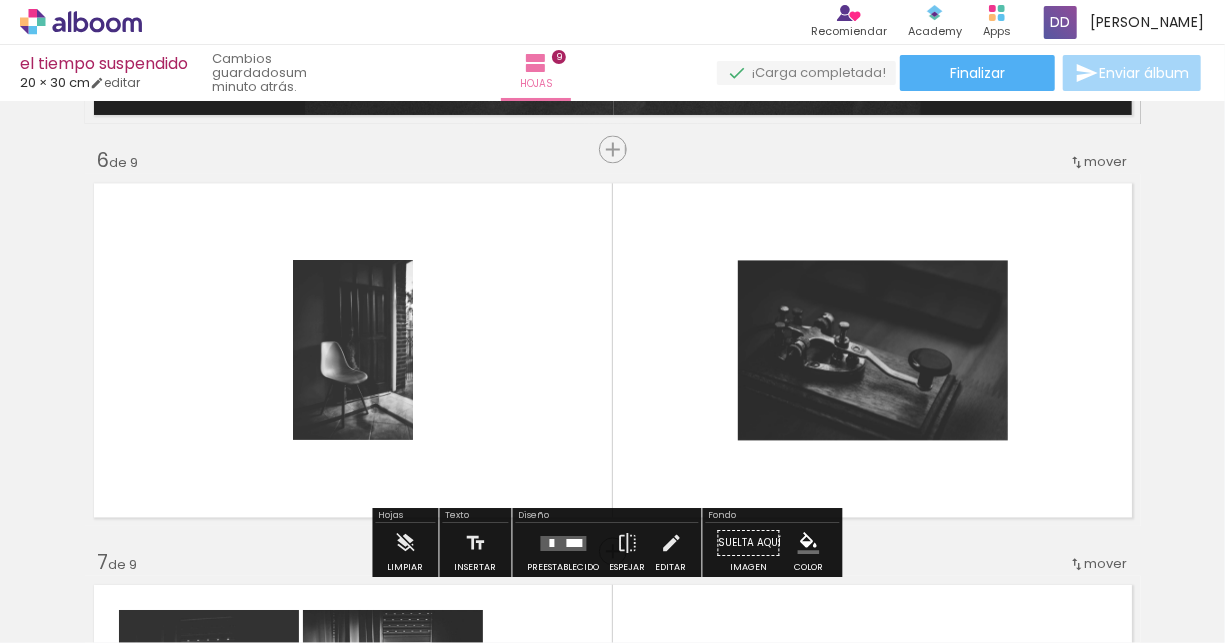 scroll, scrollTop: 1980, scrollLeft: 0, axis: vertical 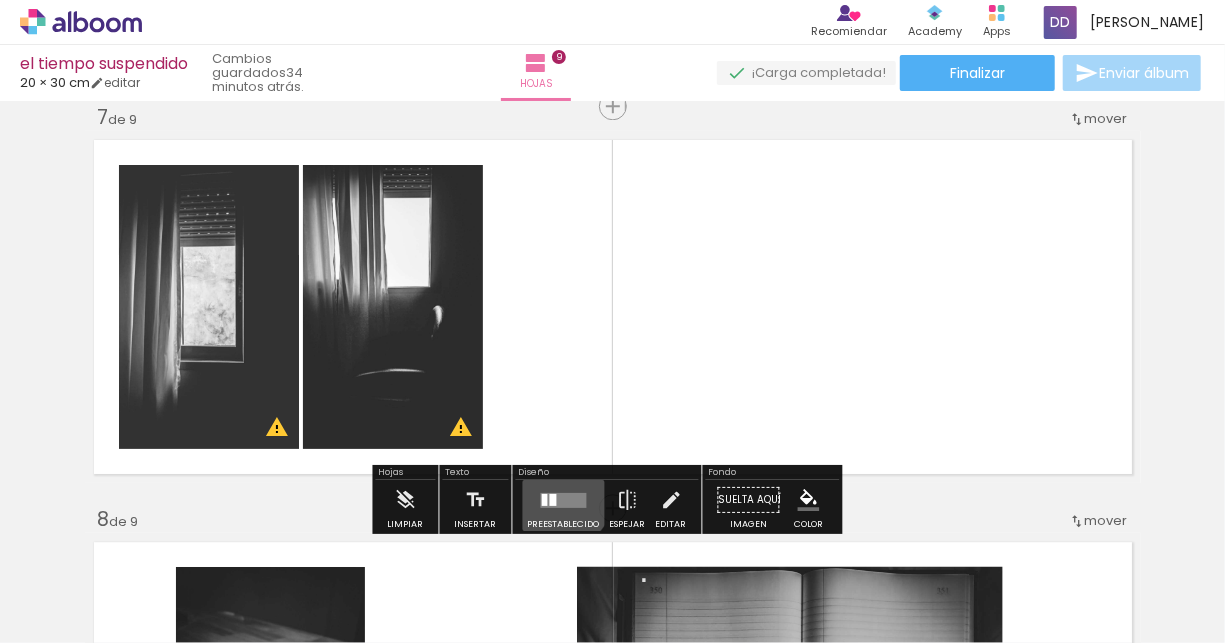 click at bounding box center [564, 499] 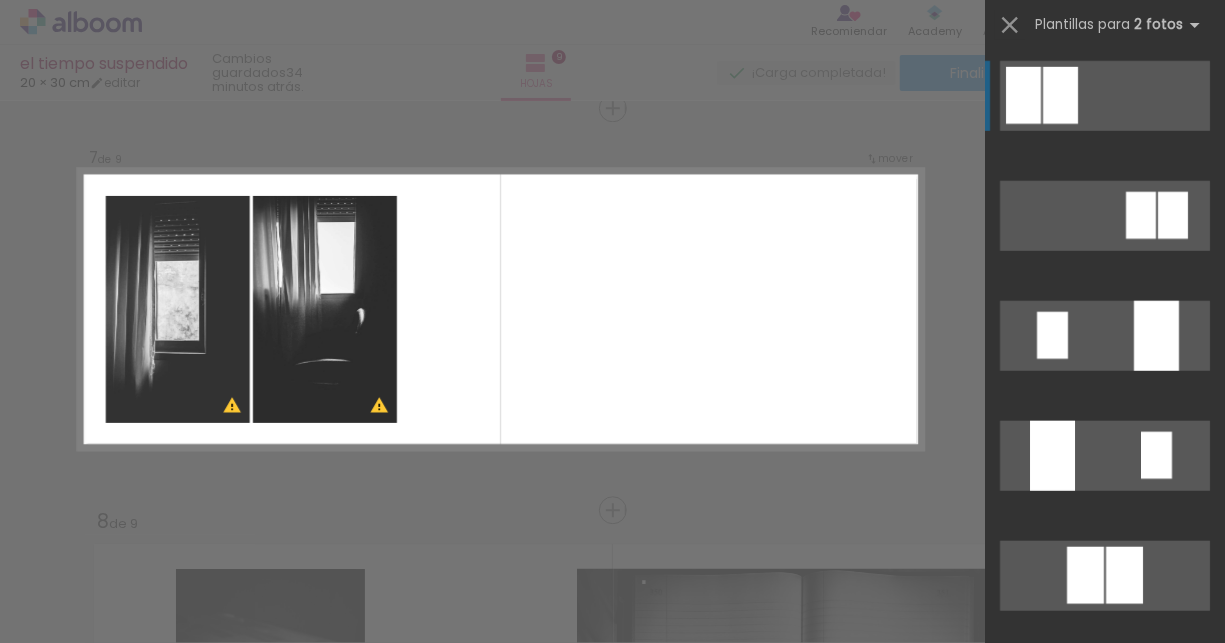 scroll, scrollTop: 2437, scrollLeft: 0, axis: vertical 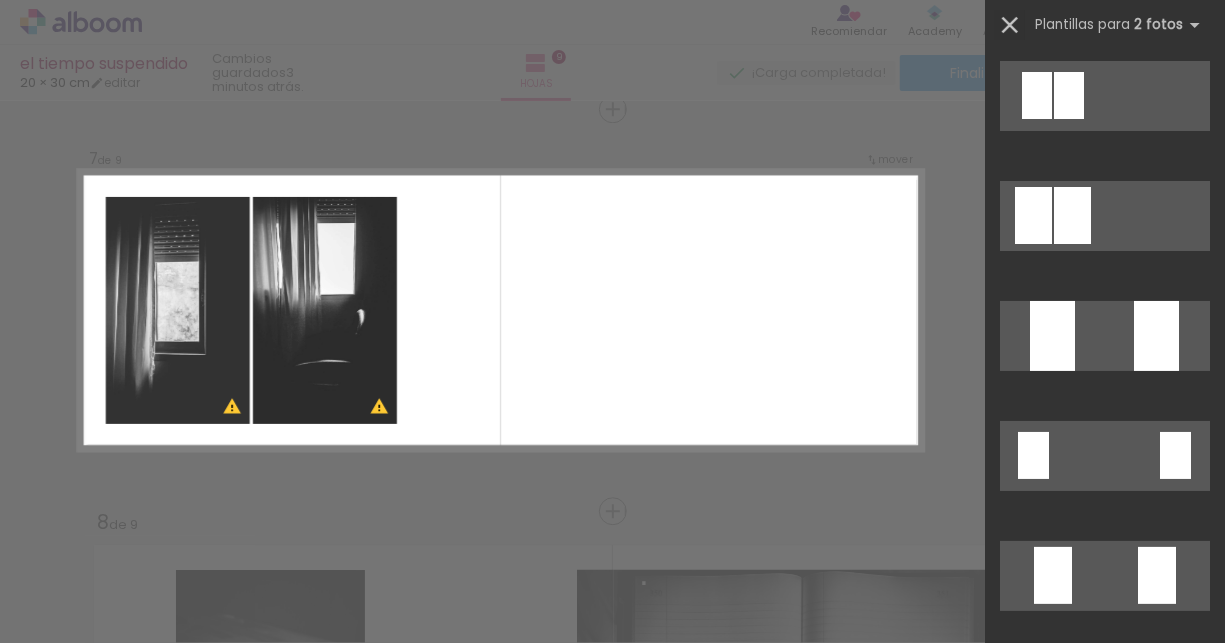 click at bounding box center [1010, 25] 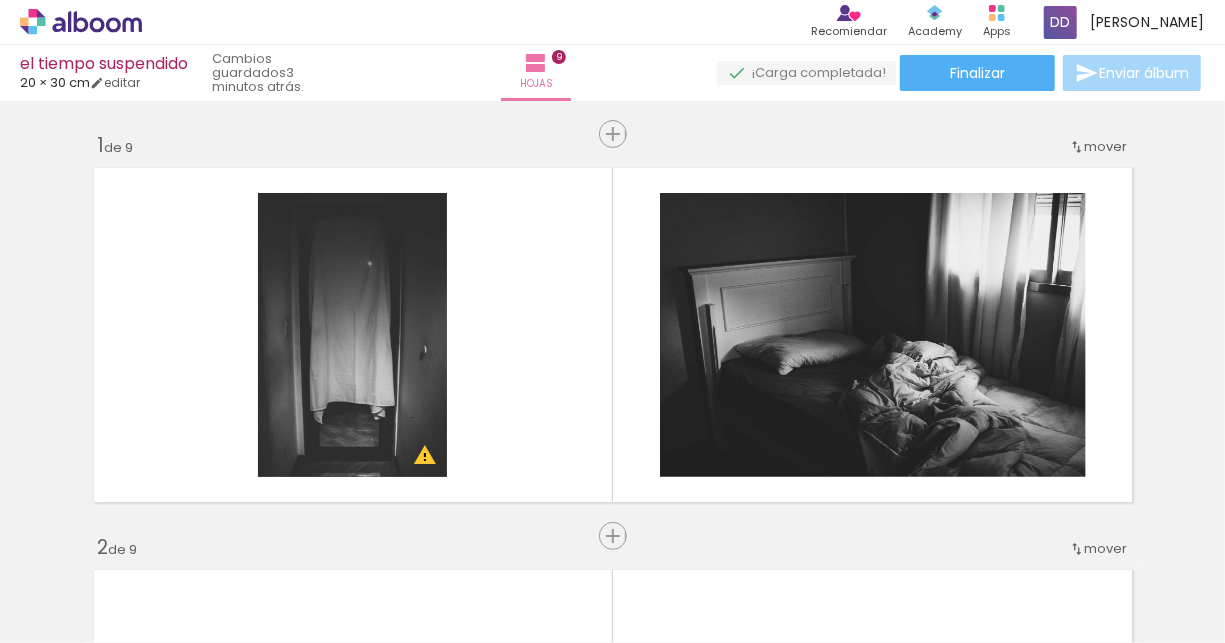 scroll, scrollTop: 0, scrollLeft: 0, axis: both 